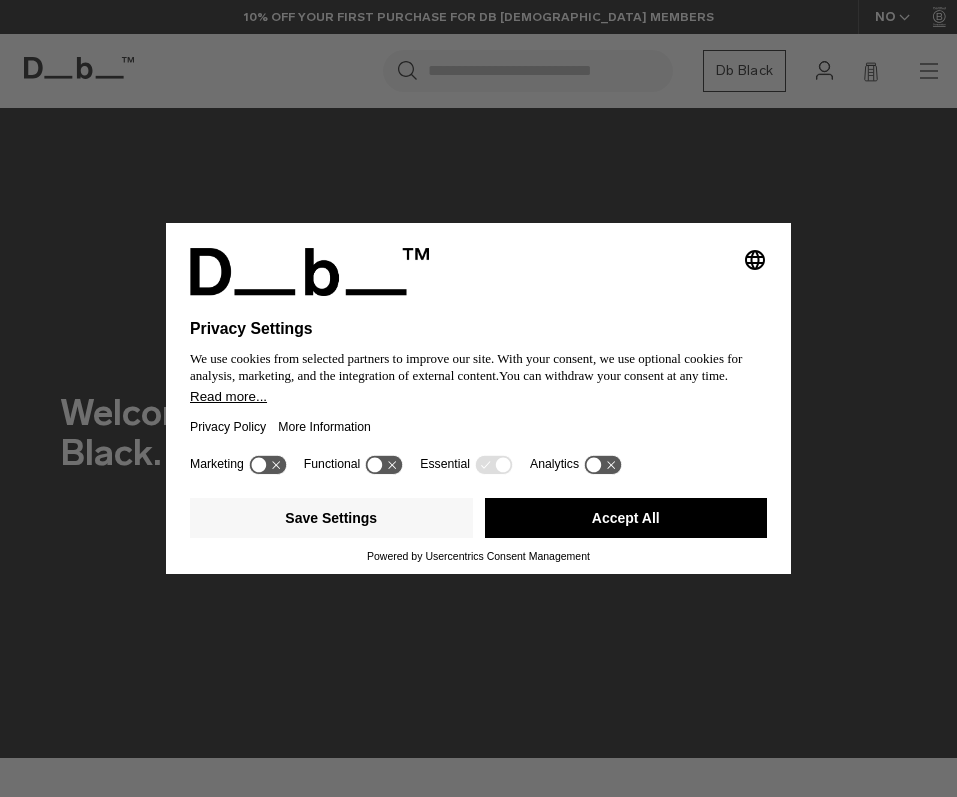 scroll, scrollTop: 0, scrollLeft: 0, axis: both 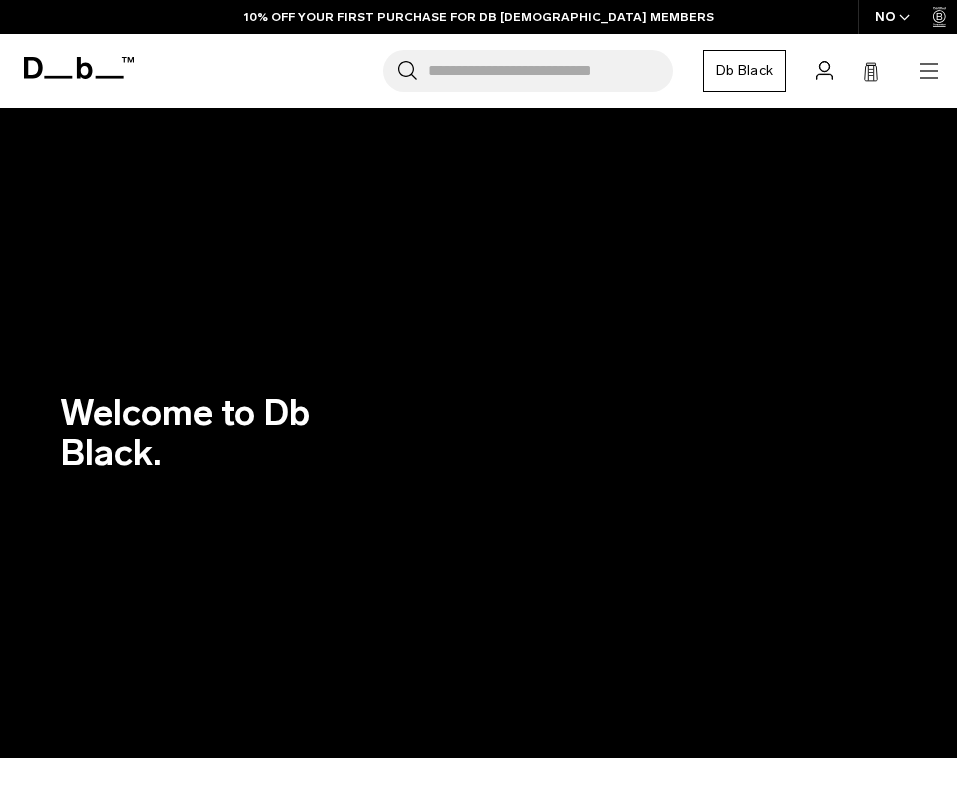 click 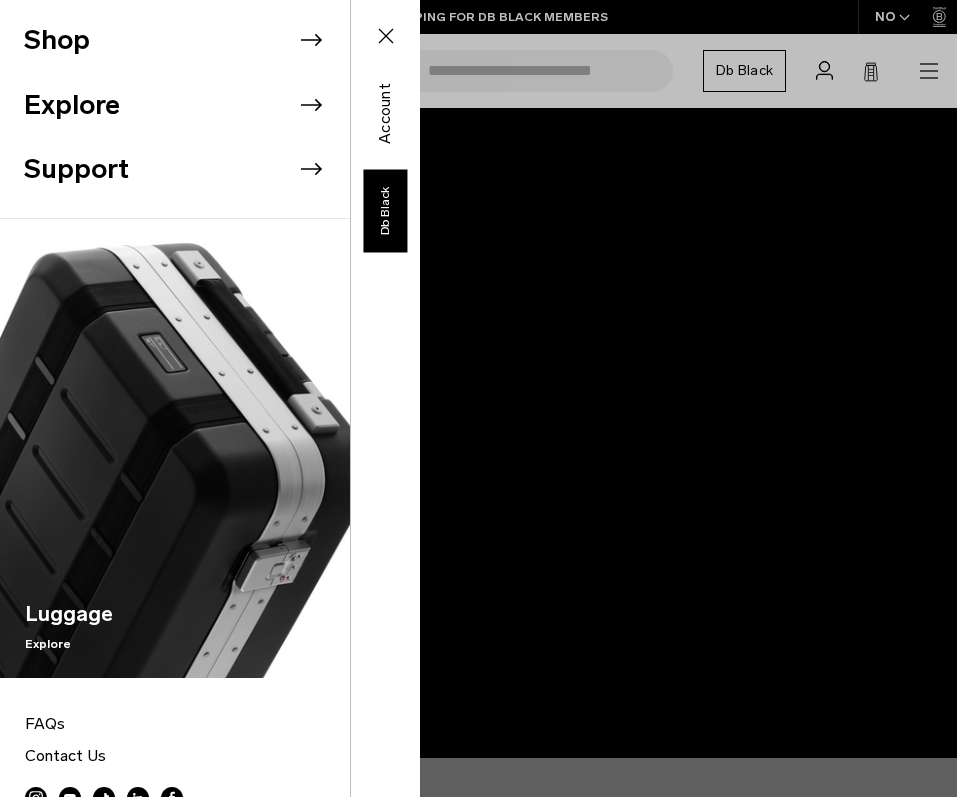 click on "Shop" at bounding box center [187, 40] 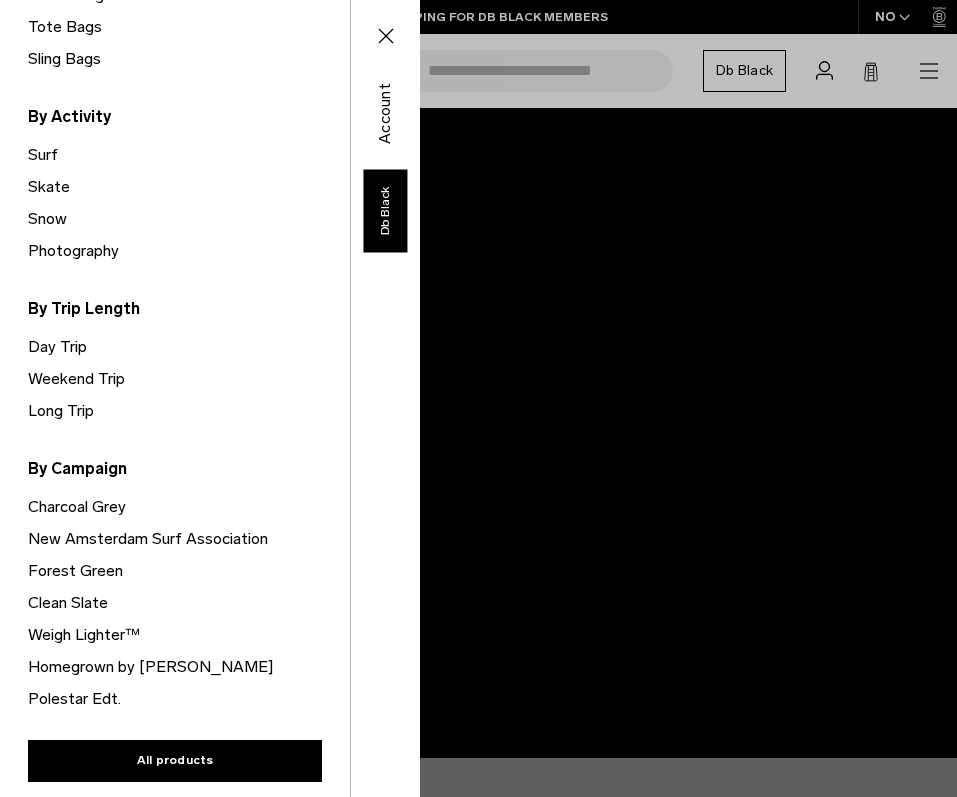 scroll, scrollTop: 479, scrollLeft: 0, axis: vertical 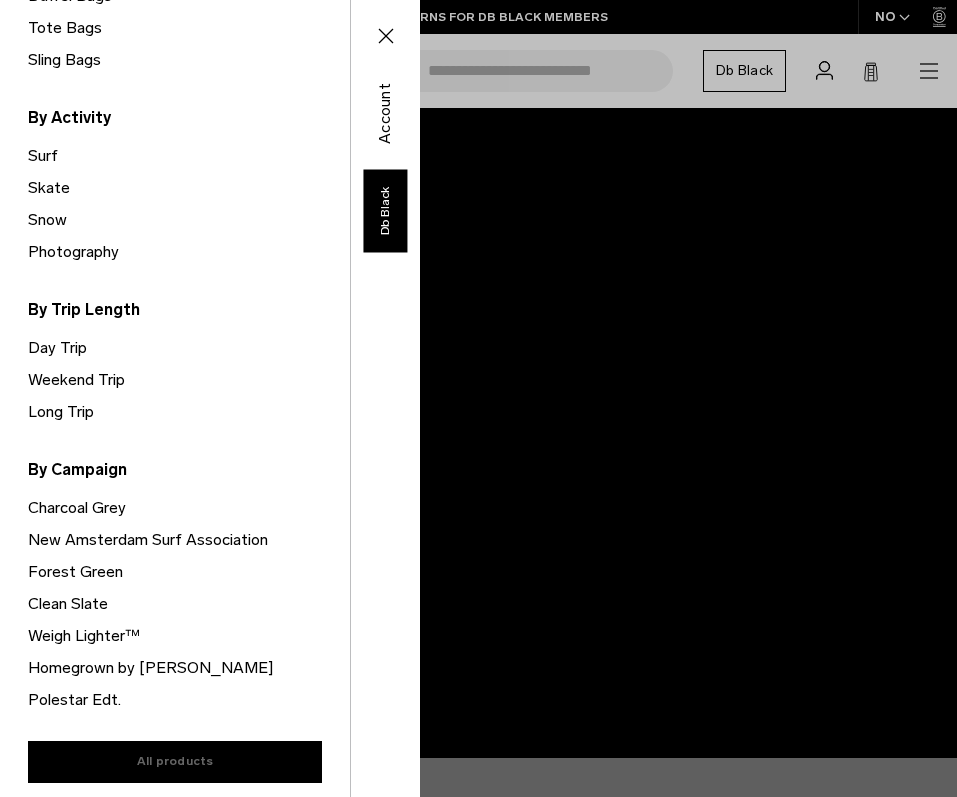 click on "All products" at bounding box center (175, 762) 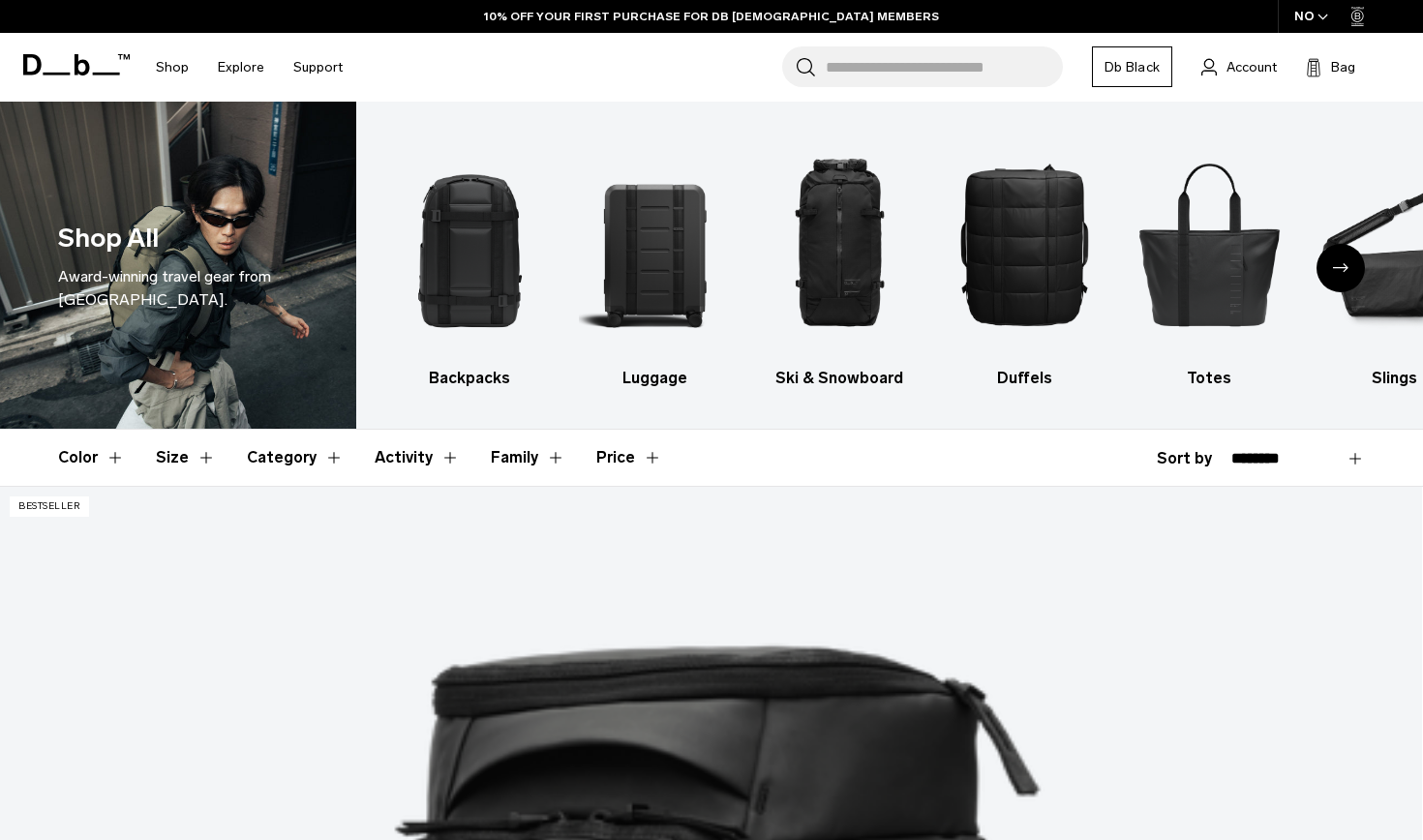 scroll, scrollTop: 0, scrollLeft: 0, axis: both 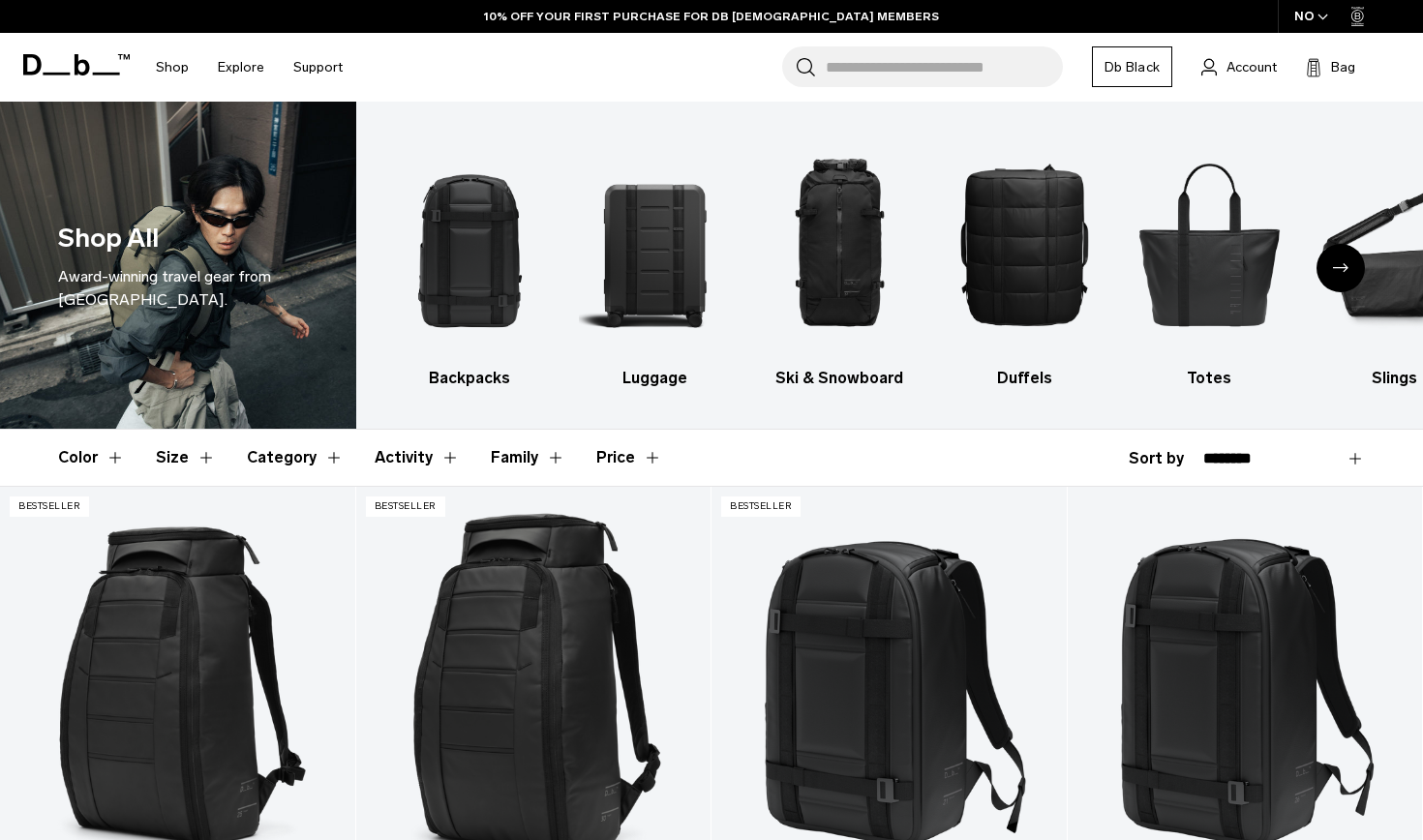 select on "**********" 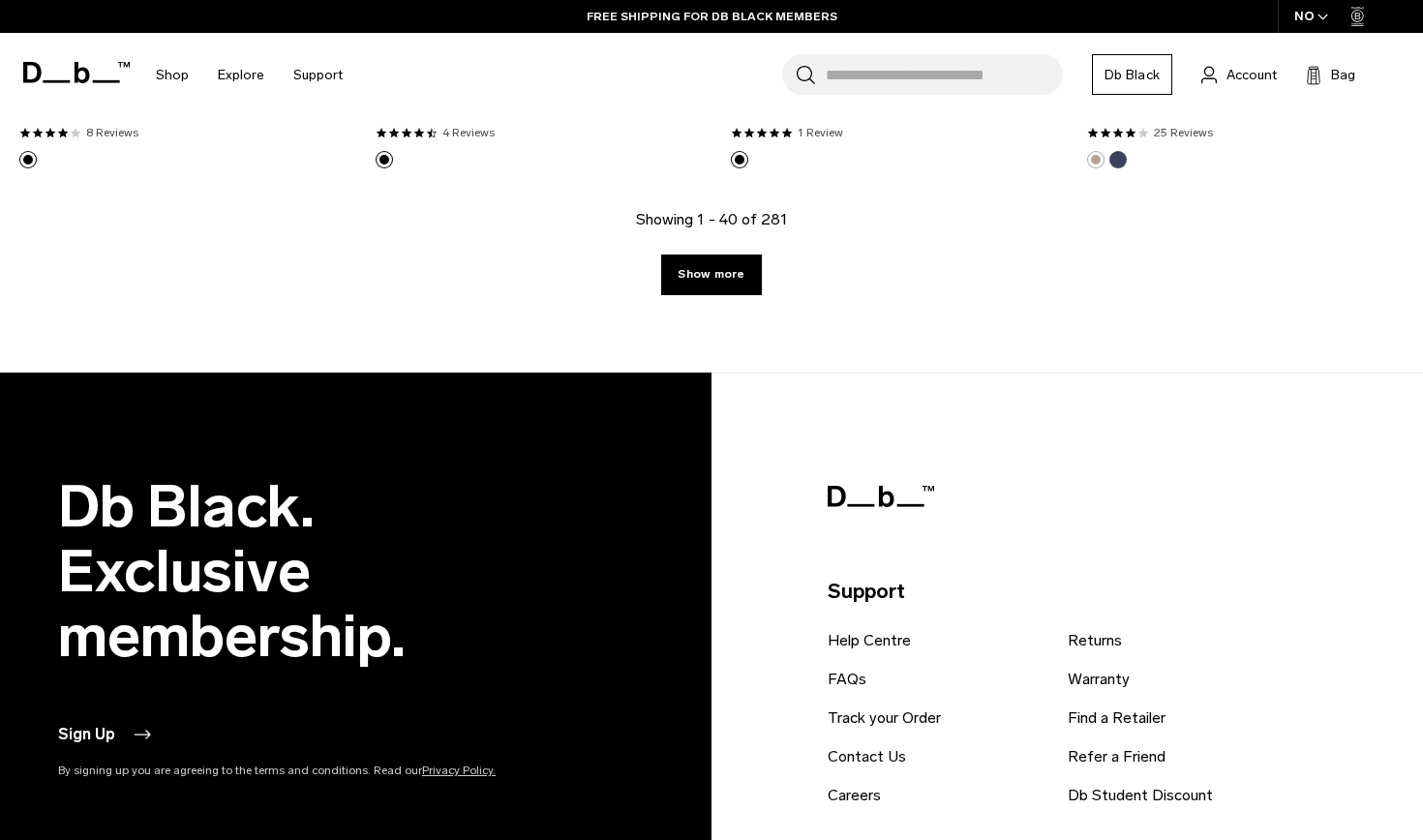 scroll, scrollTop: 5706, scrollLeft: 0, axis: vertical 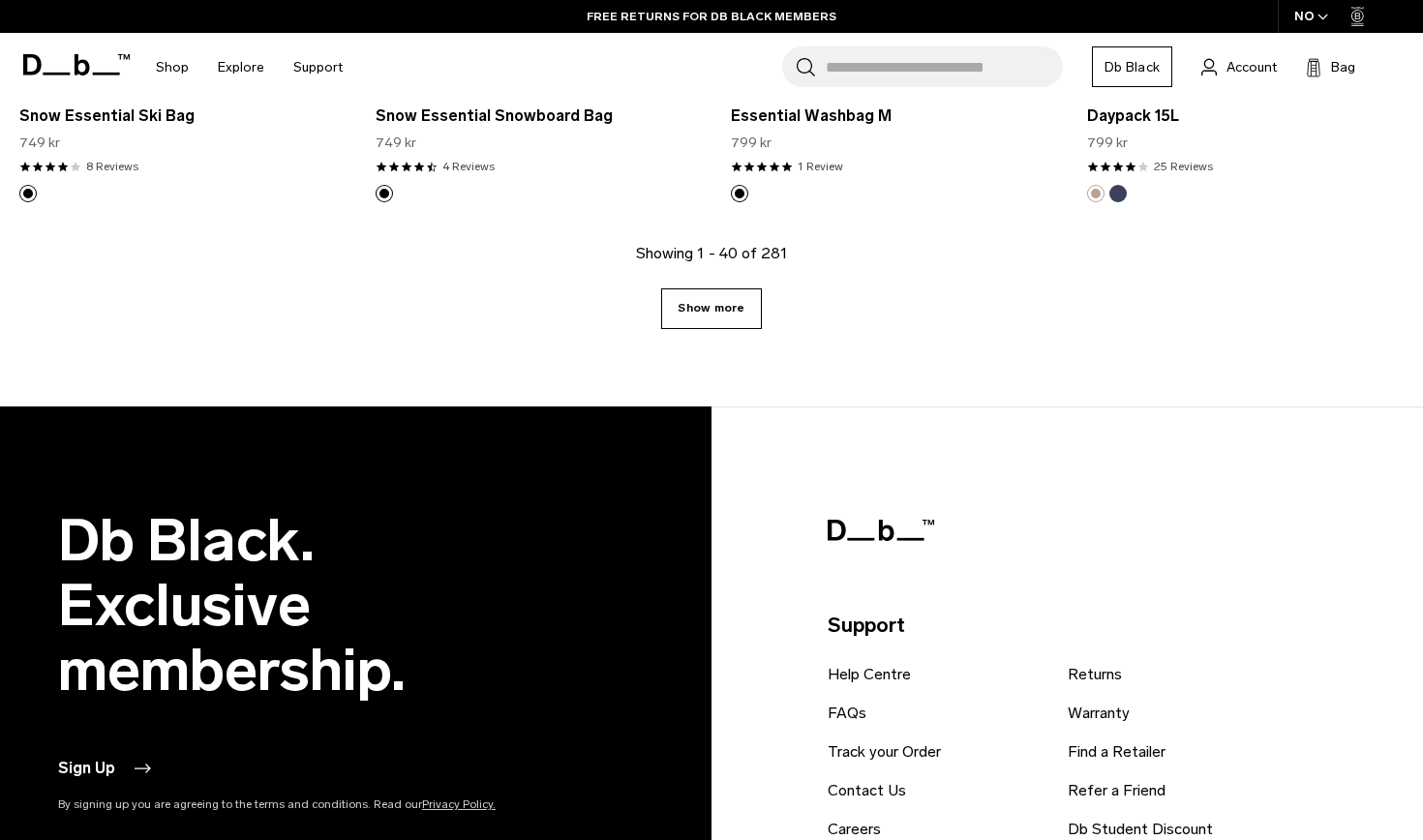 click on "Show more" at bounding box center [711, 309] 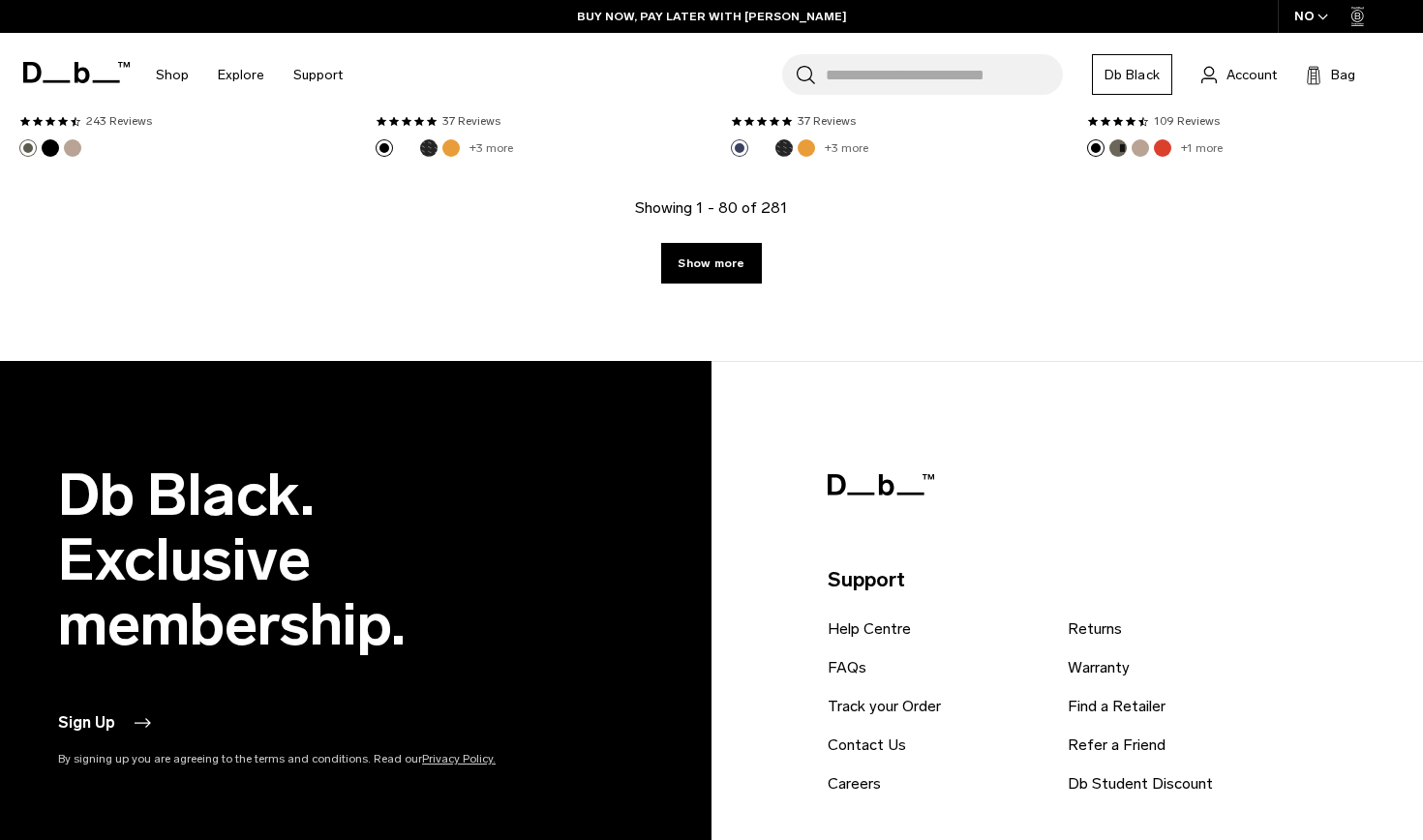 scroll, scrollTop: 11211, scrollLeft: 0, axis: vertical 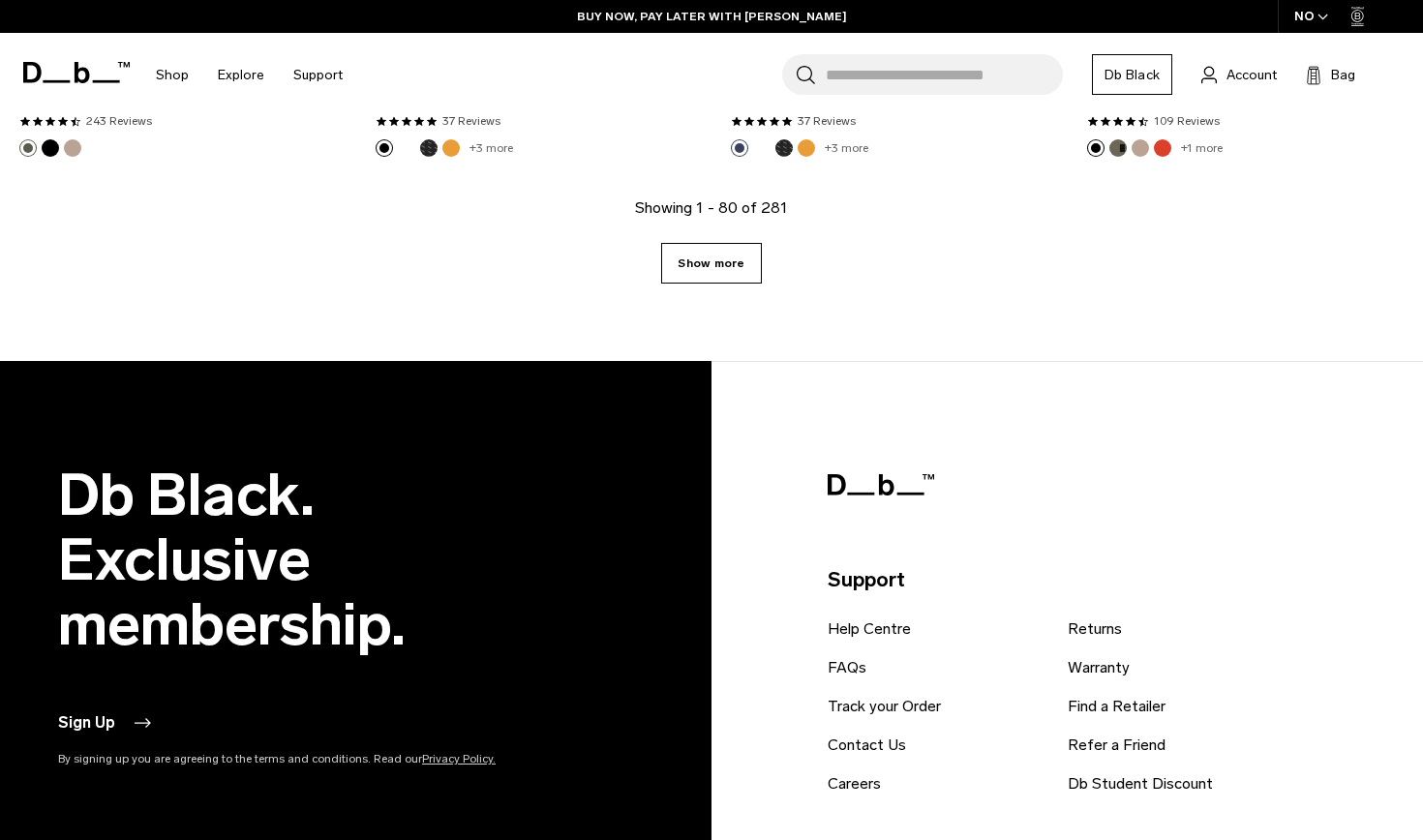 click on "Show more" at bounding box center [711, 263] 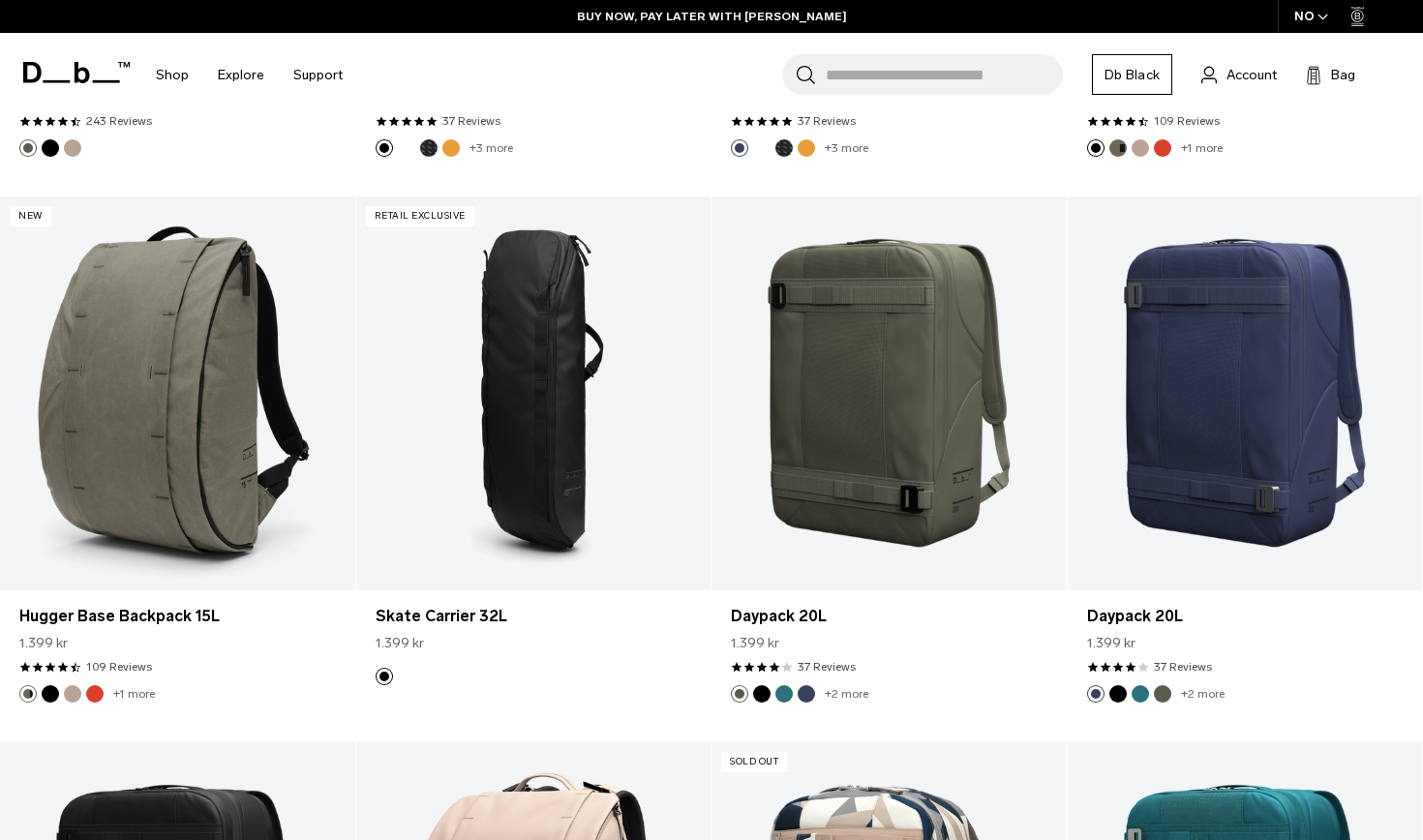 click at bounding box center (889, 393) 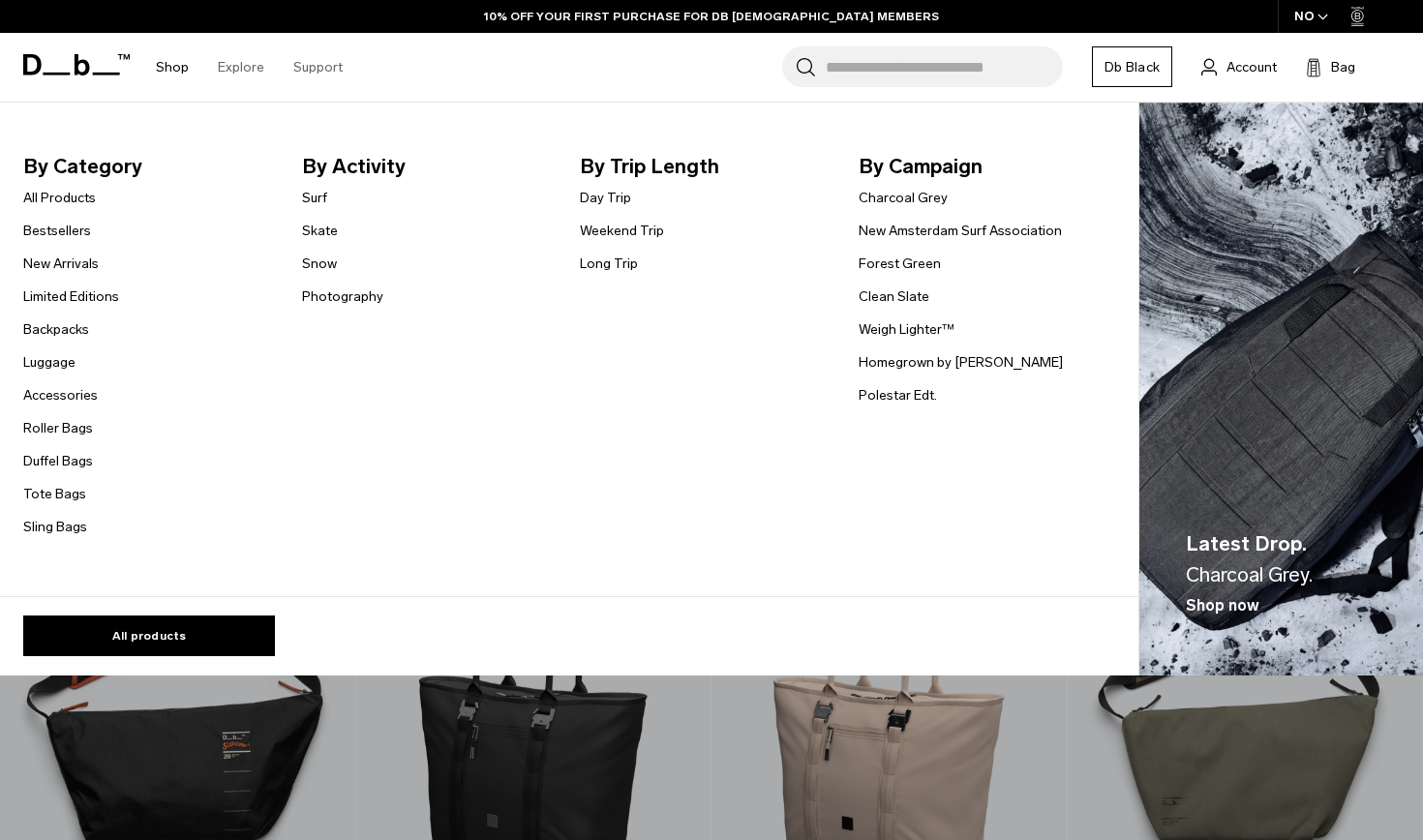 scroll, scrollTop: 9787, scrollLeft: 0, axis: vertical 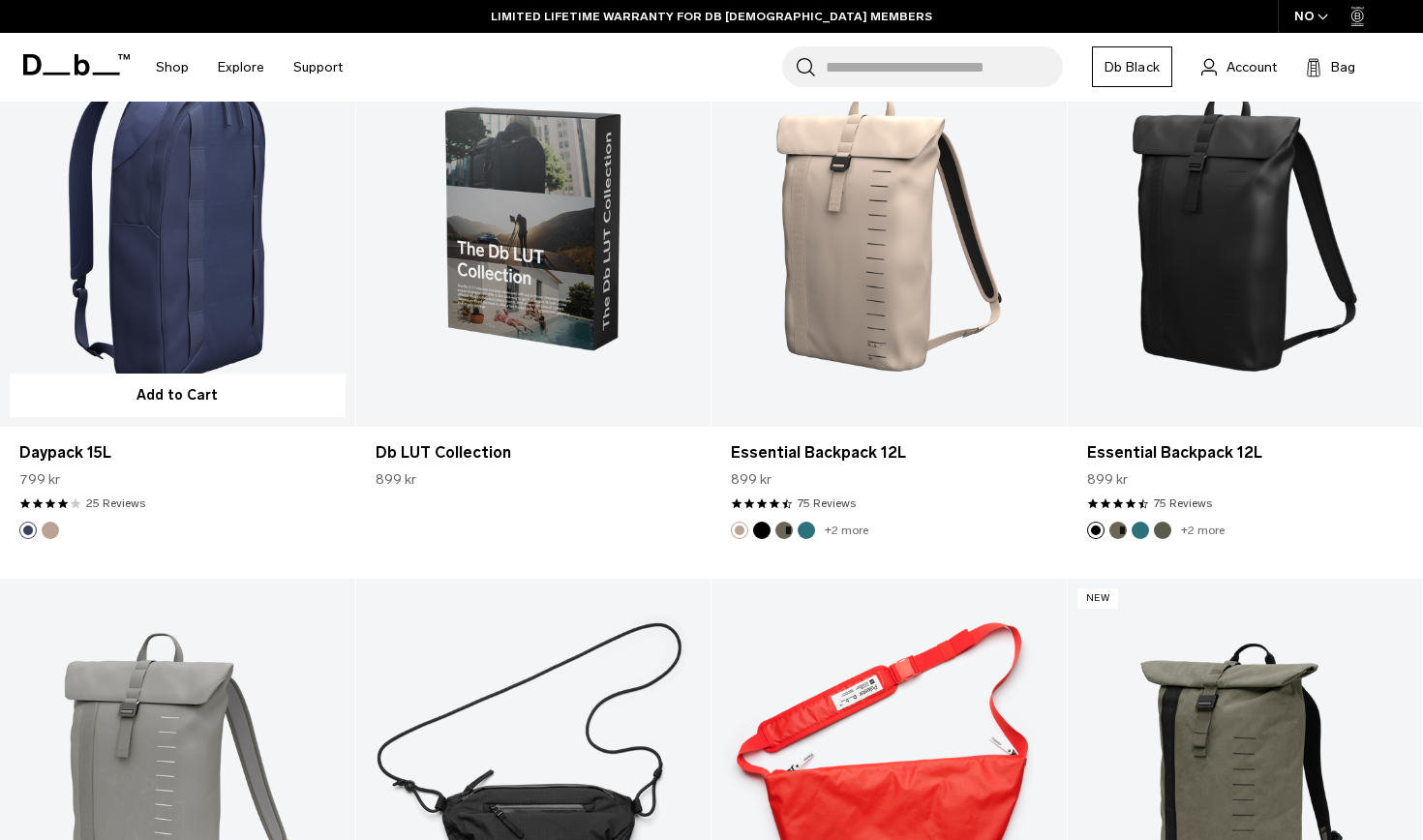 click at bounding box center (177, 229) 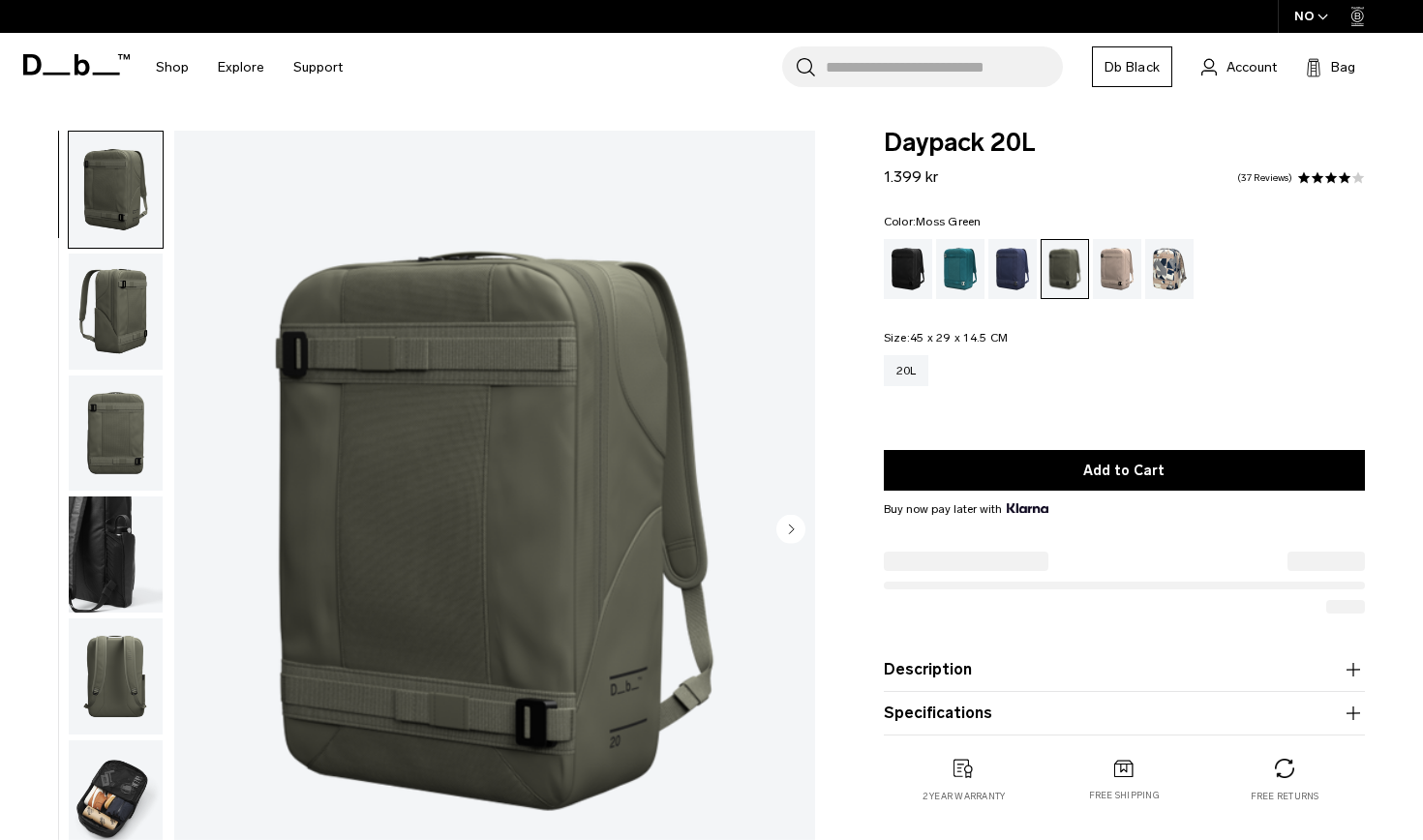 scroll, scrollTop: 0, scrollLeft: 0, axis: both 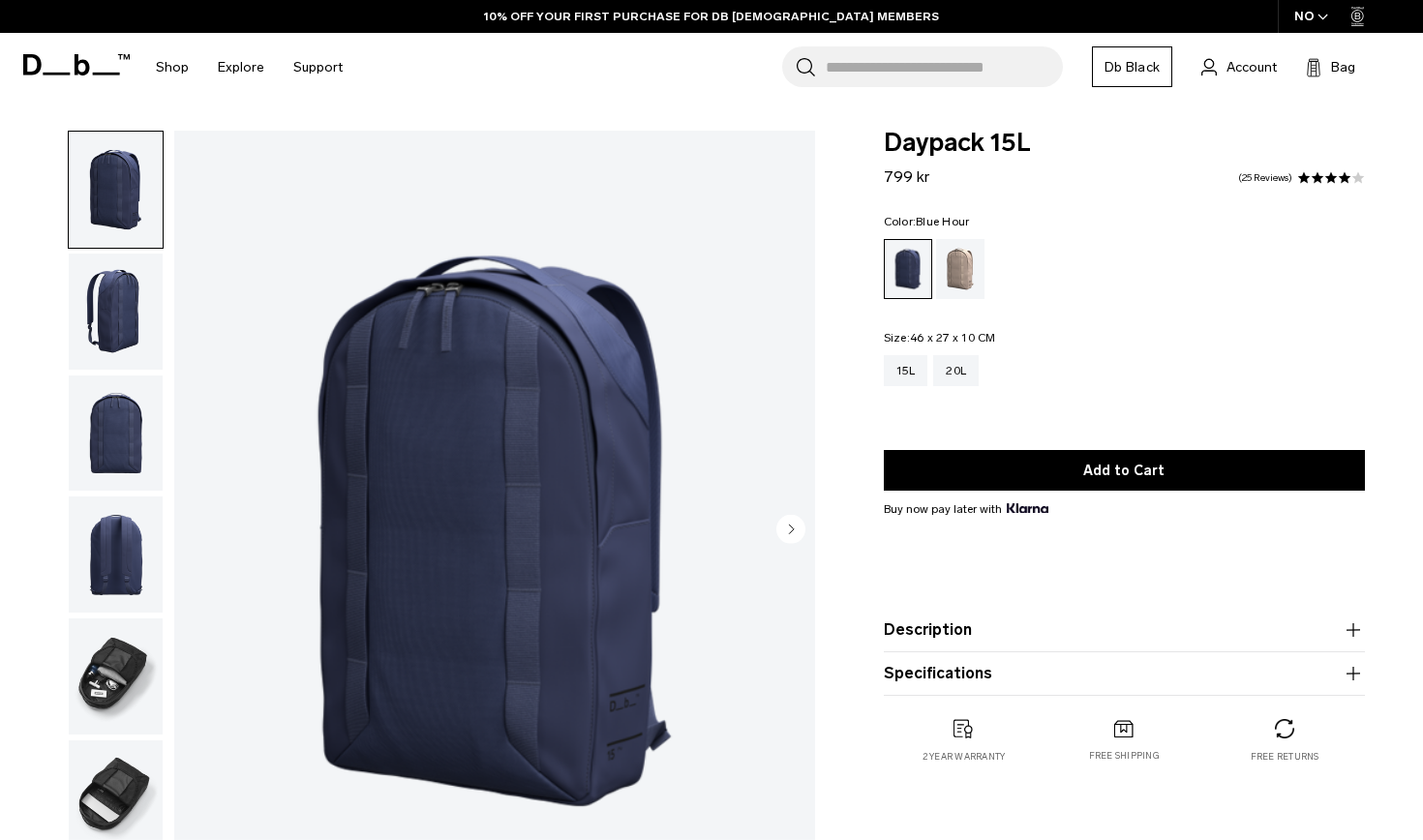 click at bounding box center (115, 676) 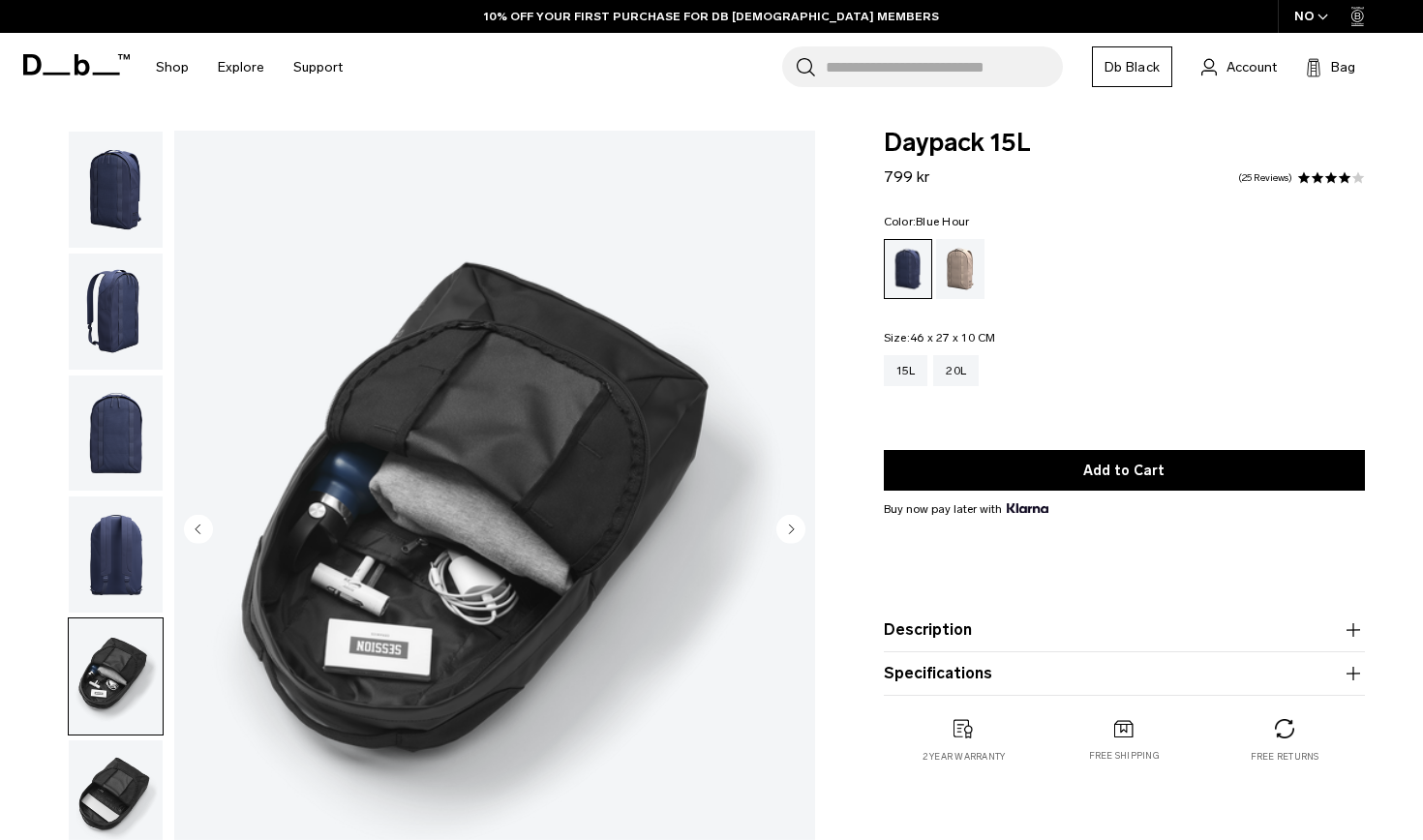 click at bounding box center [115, 798] 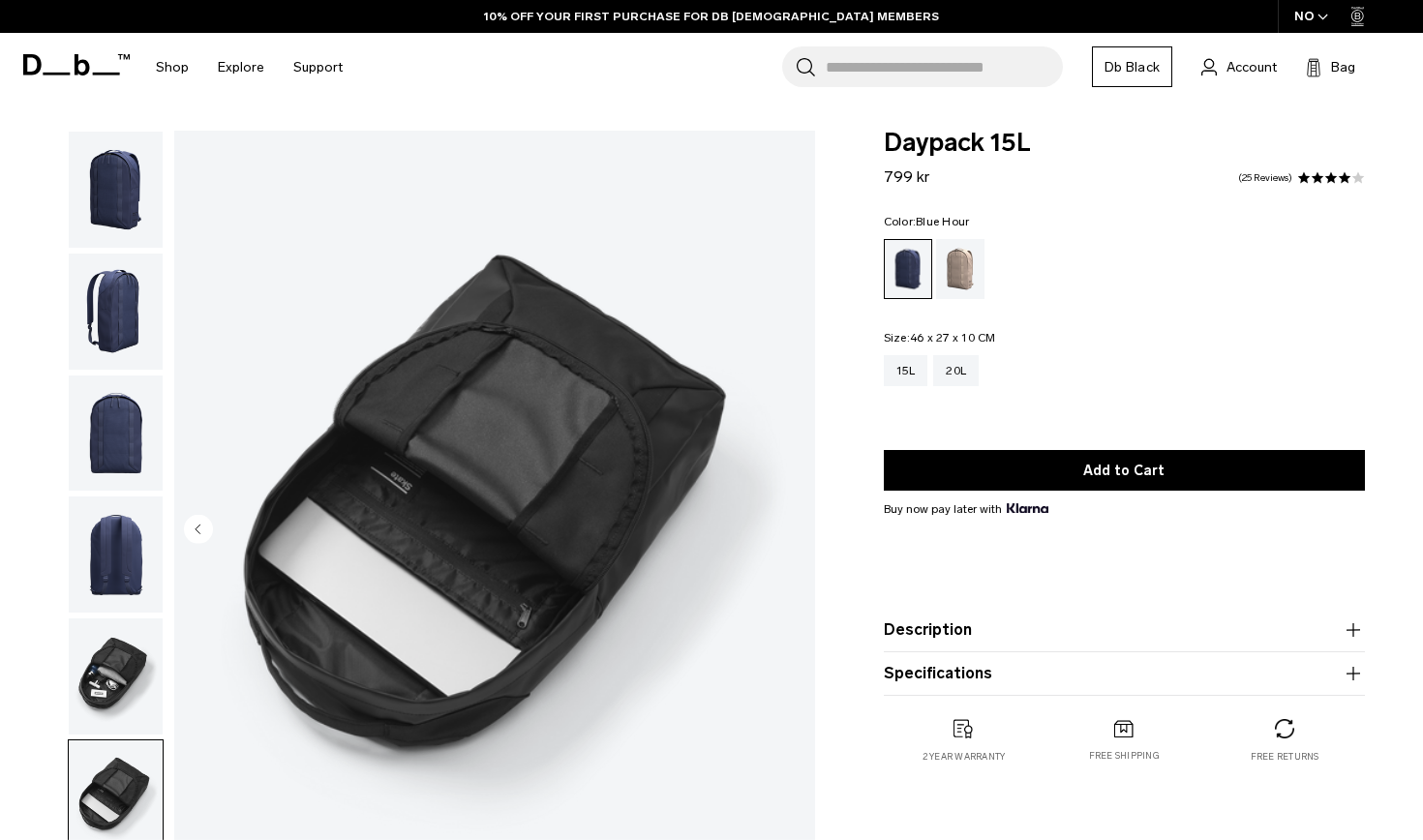 click at bounding box center [115, 434] 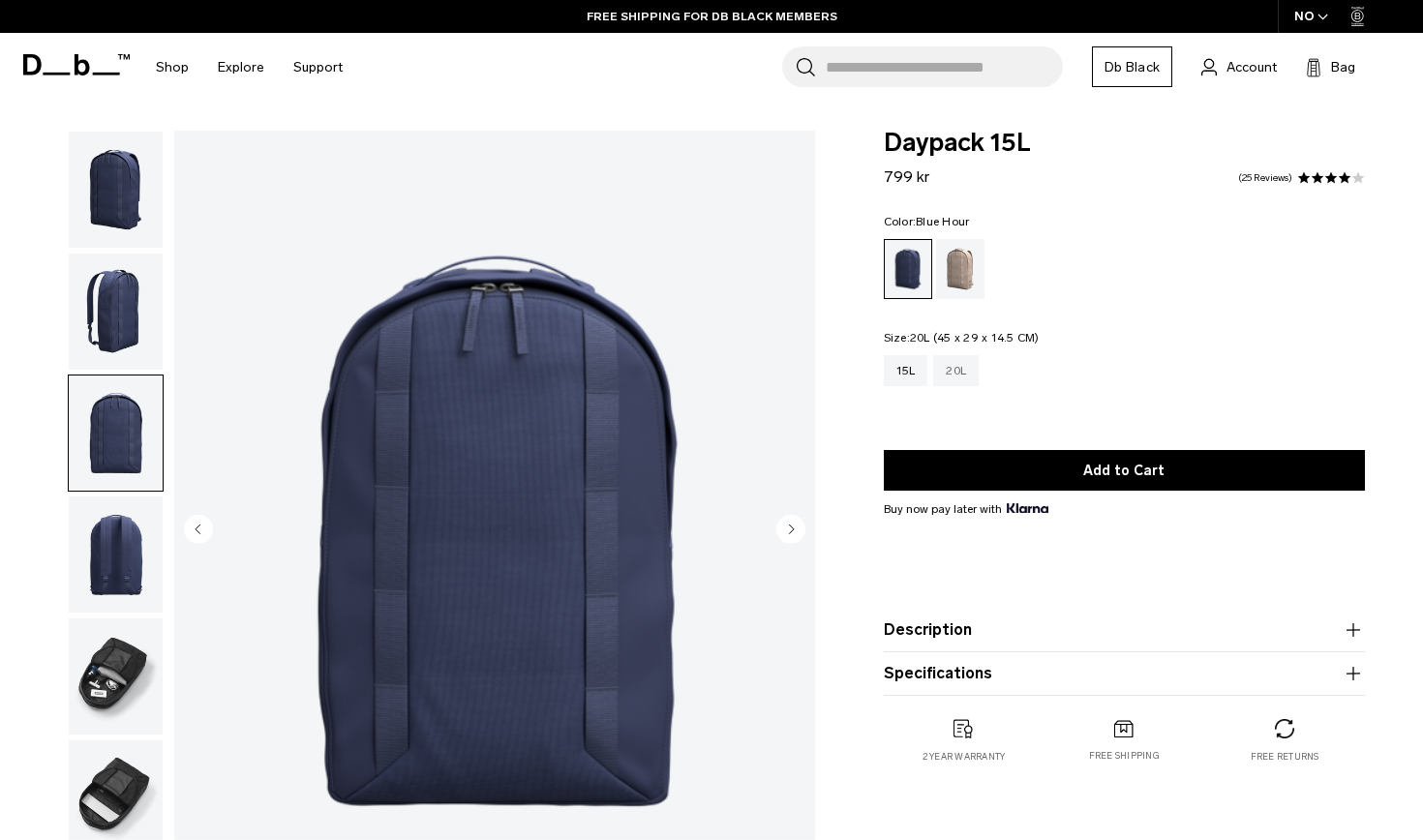 click on "20L" at bounding box center [955, 371] 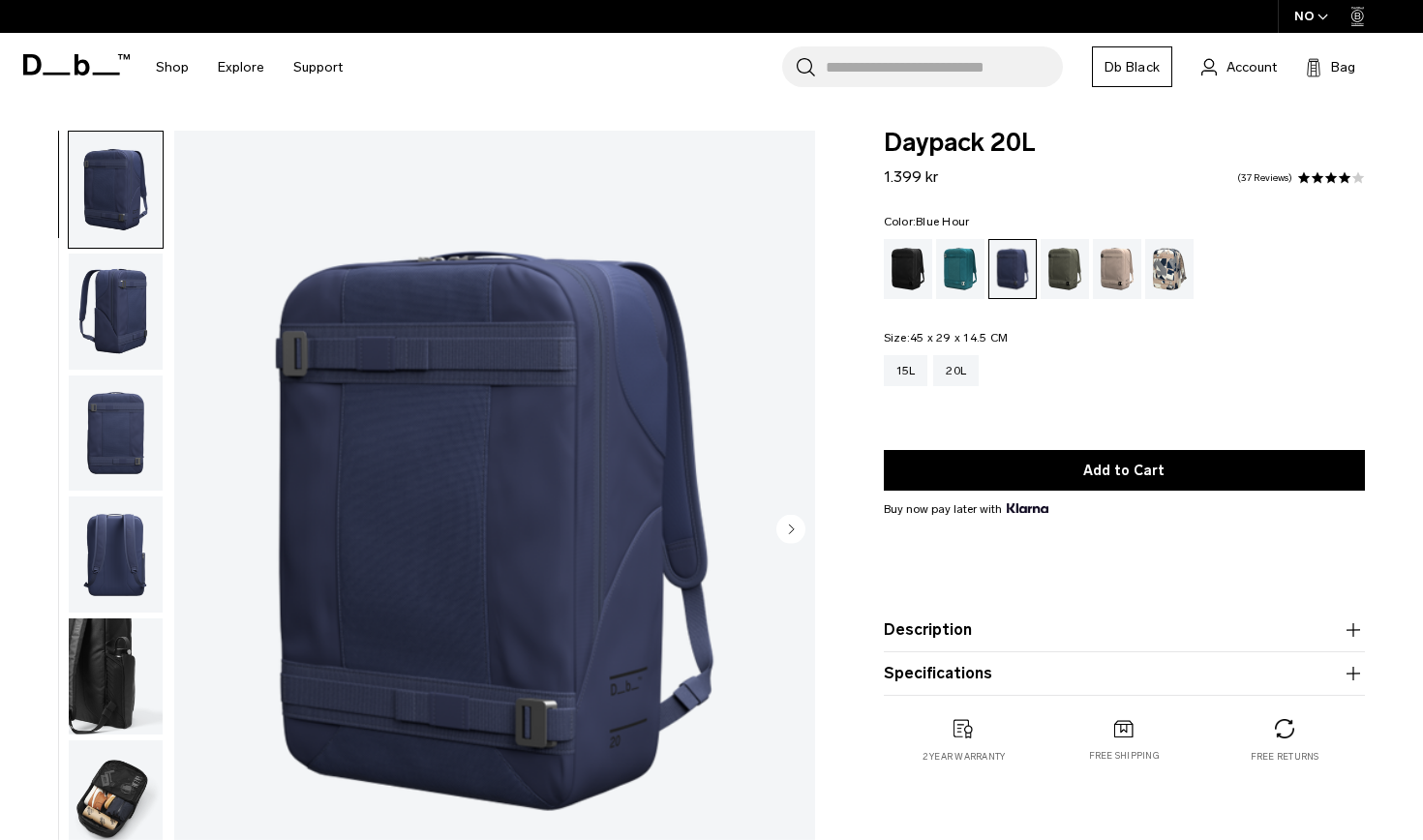 scroll, scrollTop: 0, scrollLeft: 0, axis: both 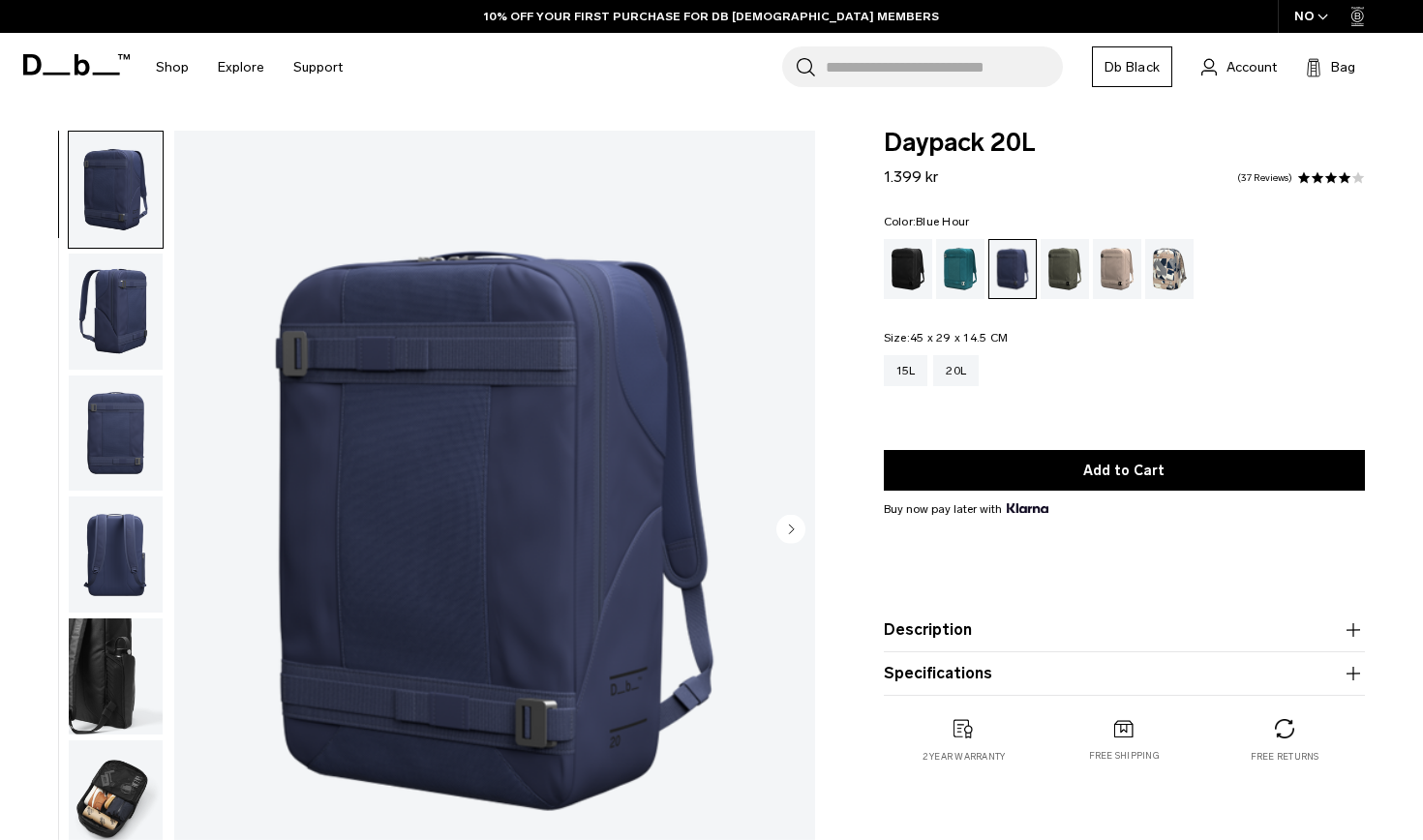 click at bounding box center (115, 798) 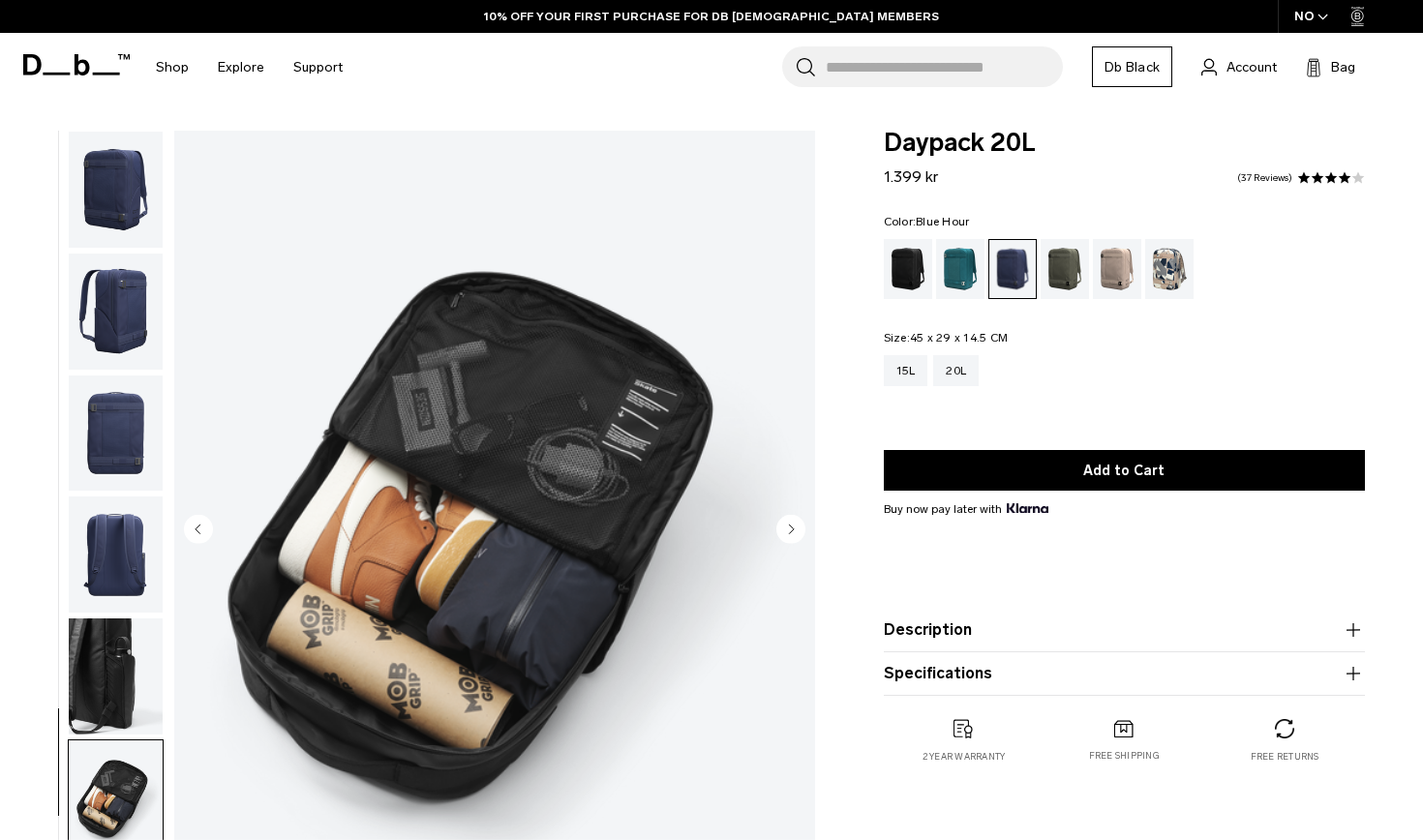 scroll, scrollTop: 54, scrollLeft: 0, axis: vertical 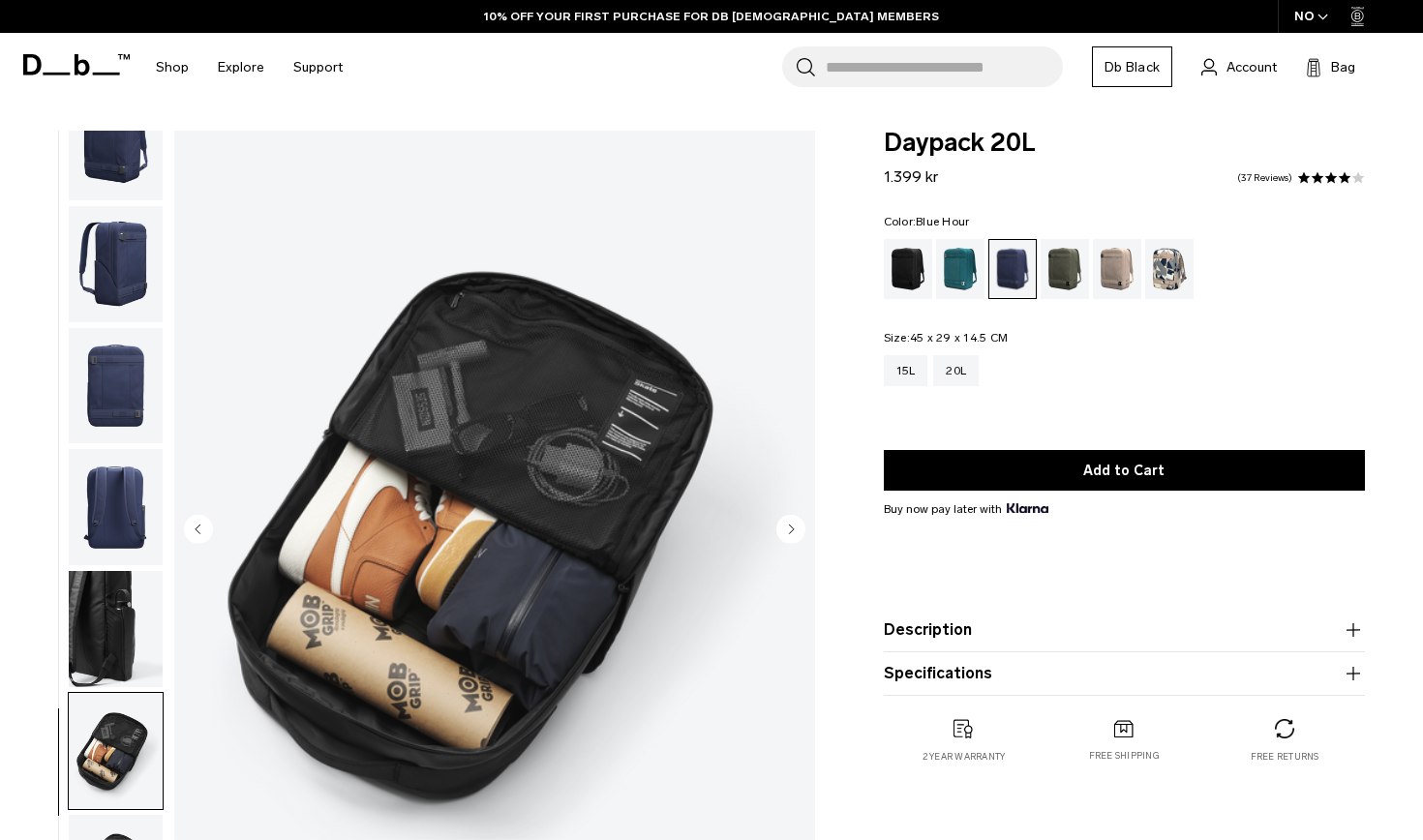 click at bounding box center [115, 629] 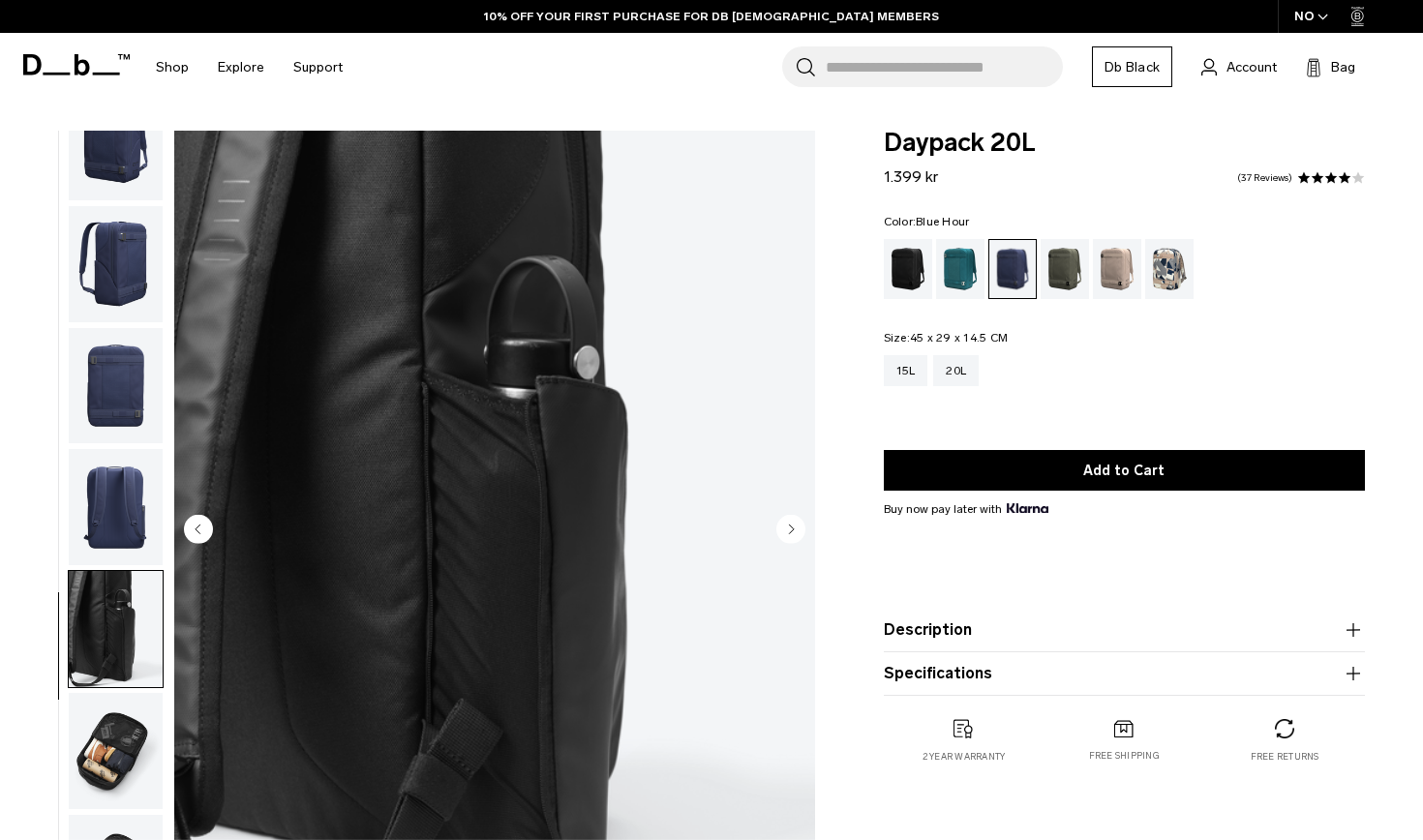 click at bounding box center [115, 507] 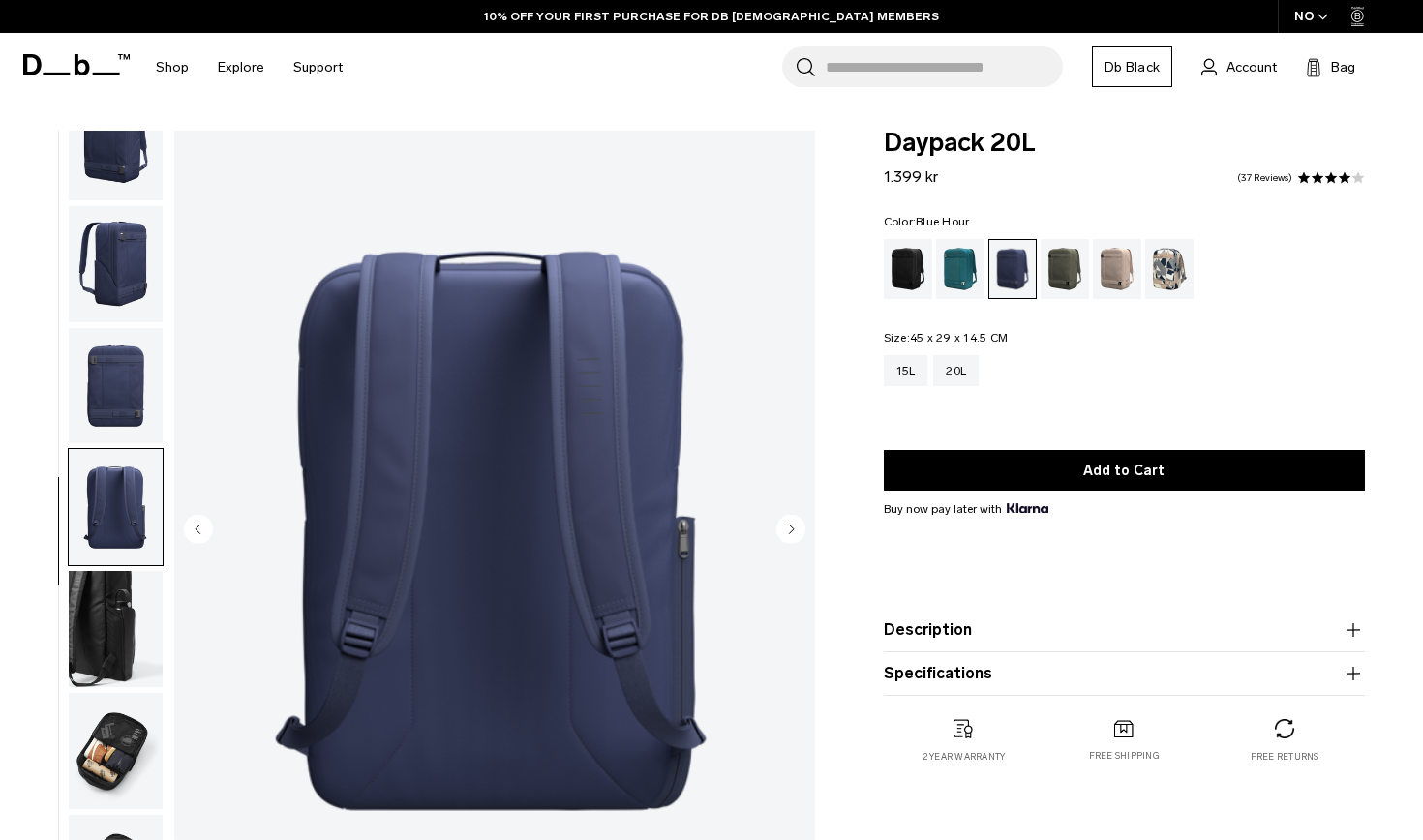 click at bounding box center (115, 386) 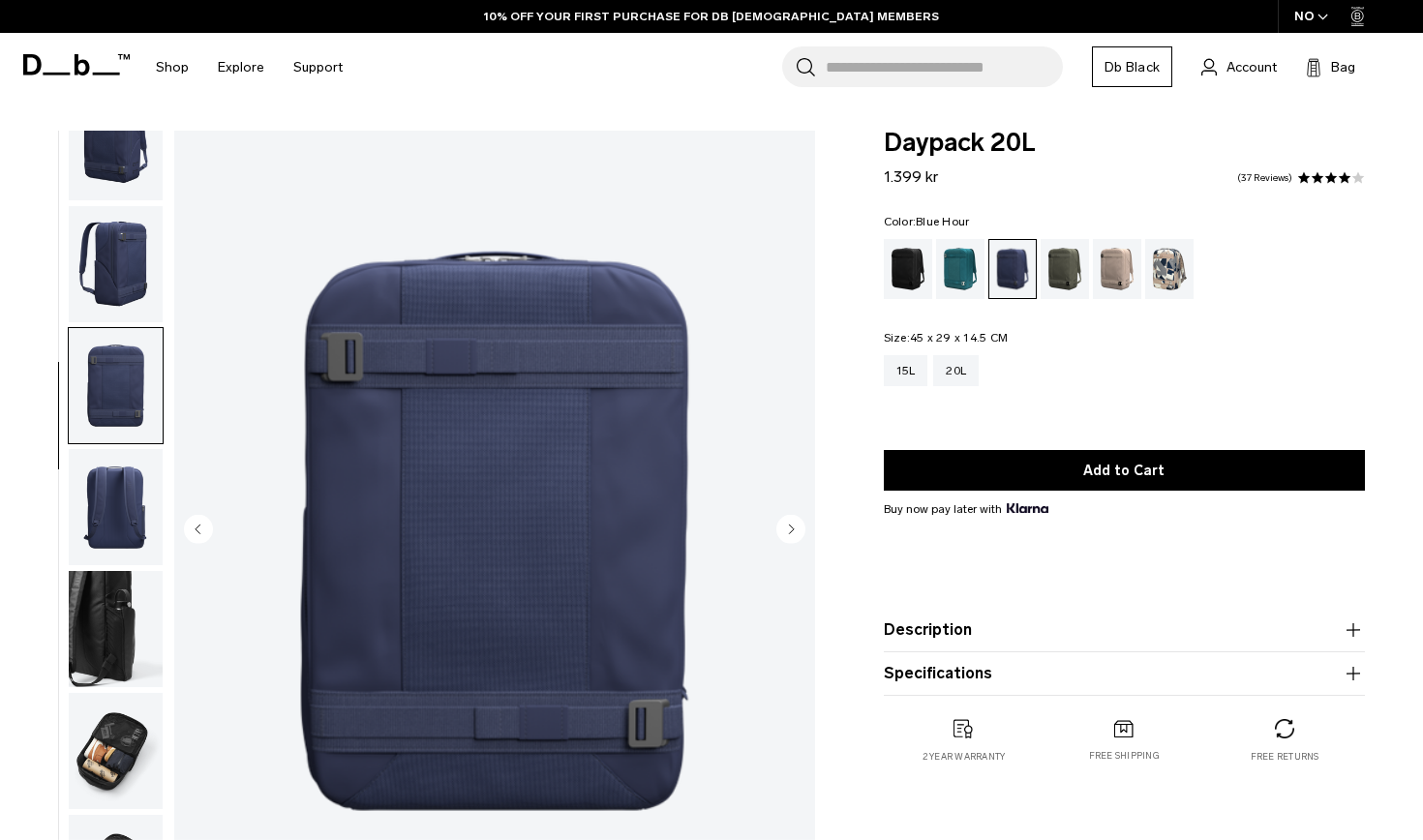 click at bounding box center [115, 264] 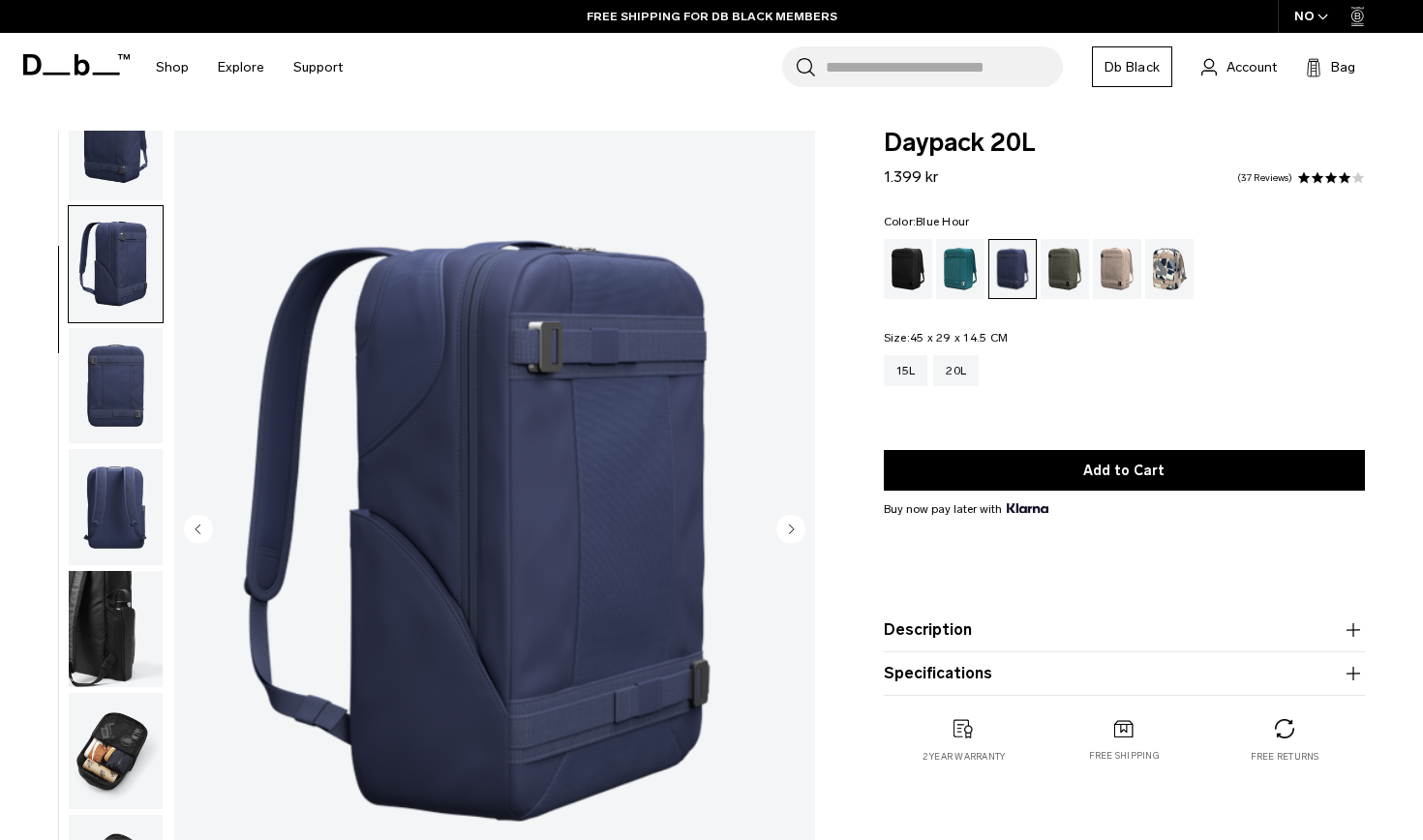 click on "Description" at bounding box center [1124, 630] 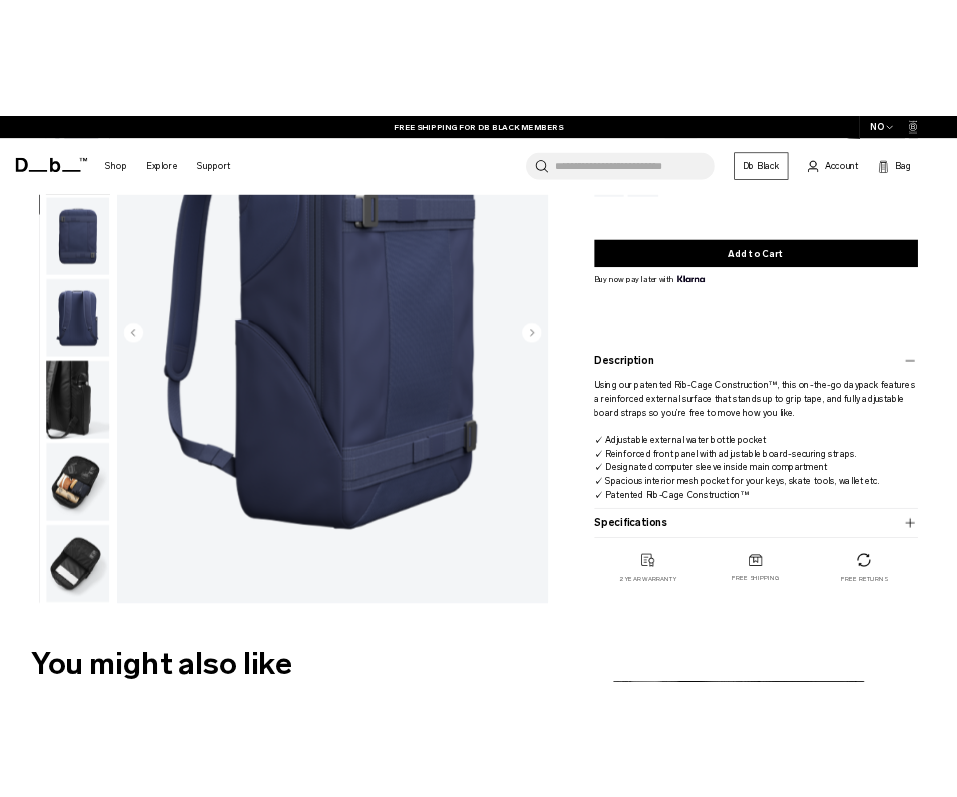 scroll, scrollTop: 277, scrollLeft: 0, axis: vertical 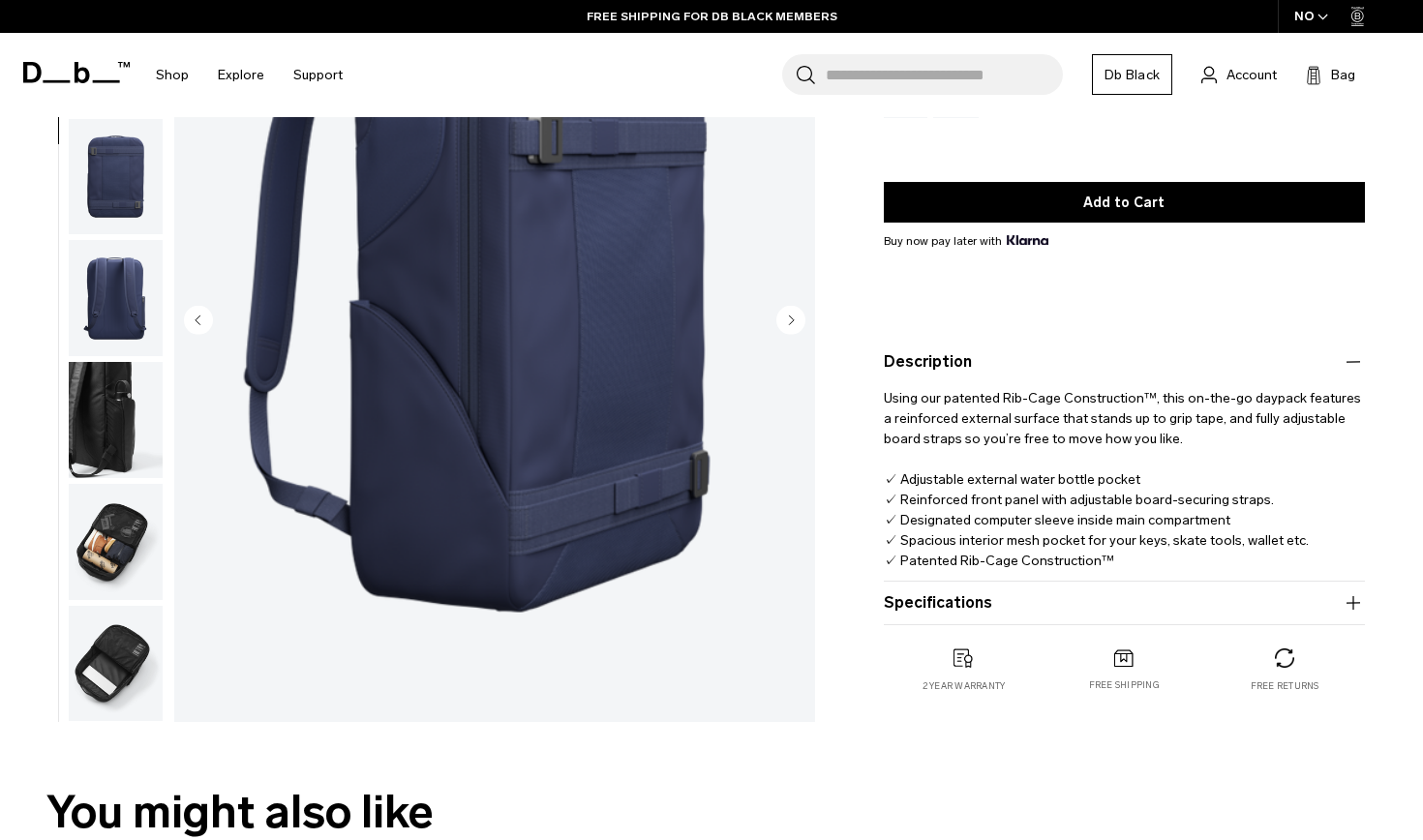 click on "Specifications" at bounding box center [1124, 603] 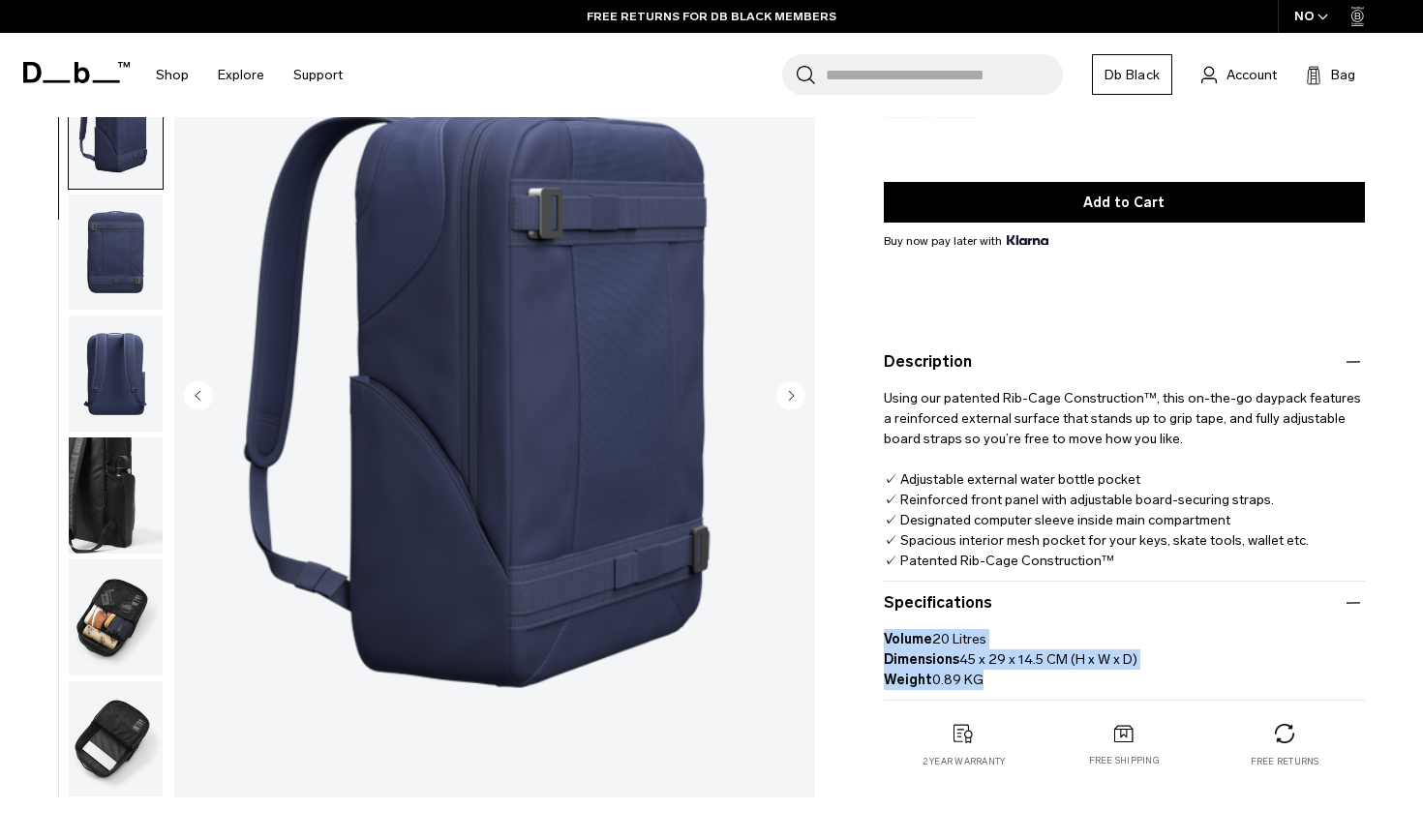 drag, startPoint x: 885, startPoint y: 639, endPoint x: 989, endPoint y: 676, distance: 110.38569 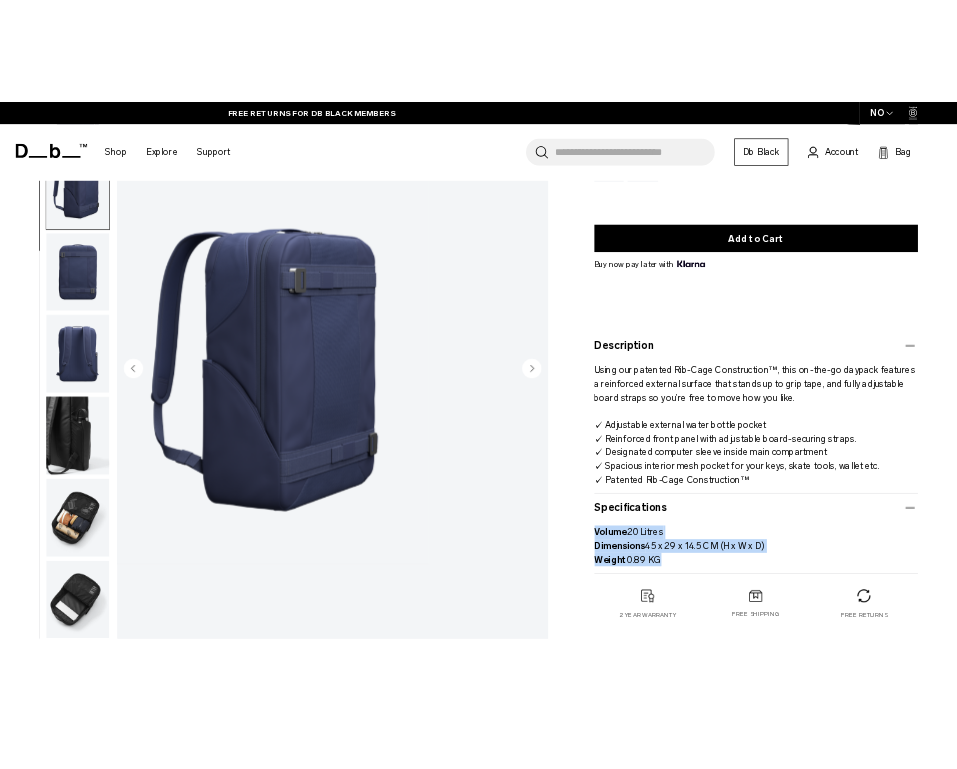 scroll, scrollTop: 0, scrollLeft: 0, axis: both 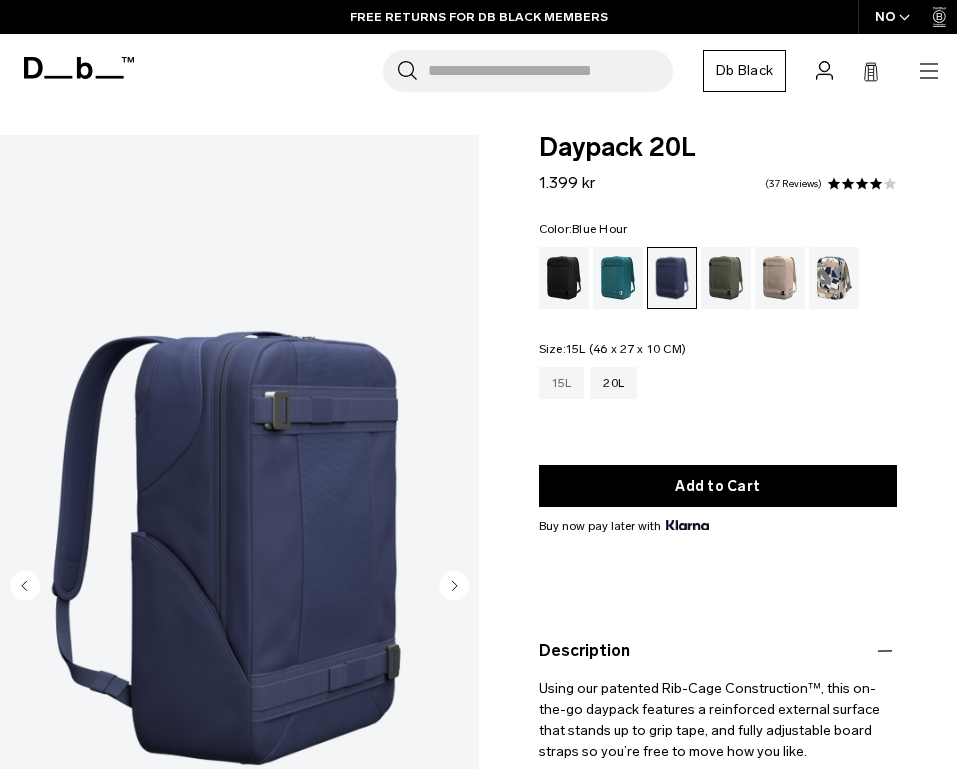 click on "15L" at bounding box center (562, 383) 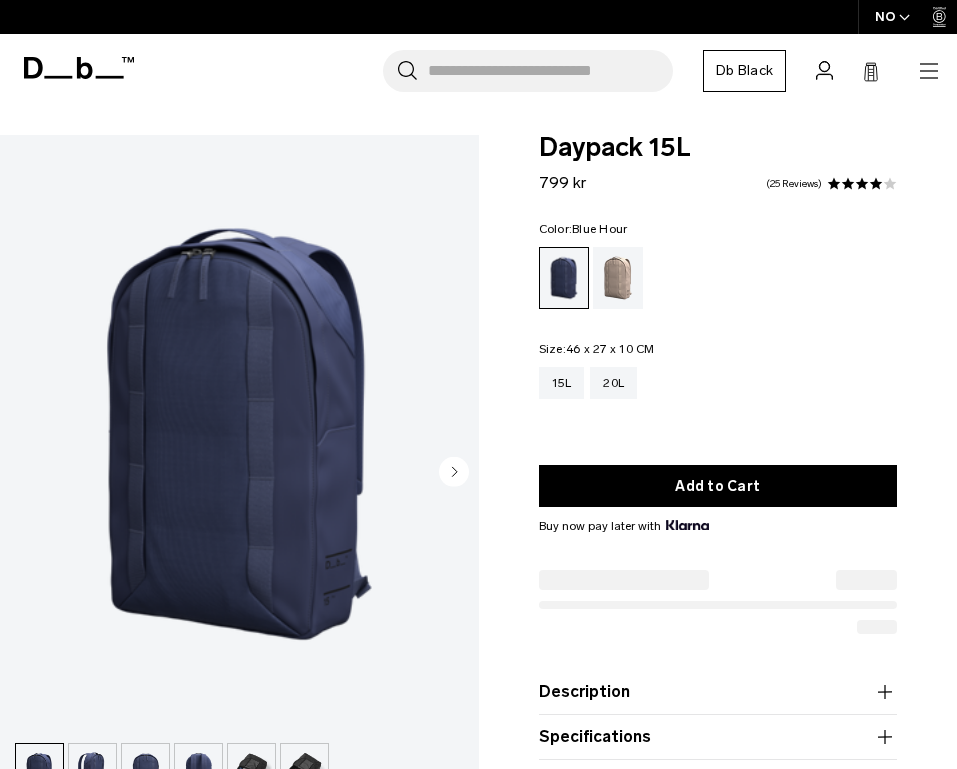 scroll, scrollTop: 513, scrollLeft: 0, axis: vertical 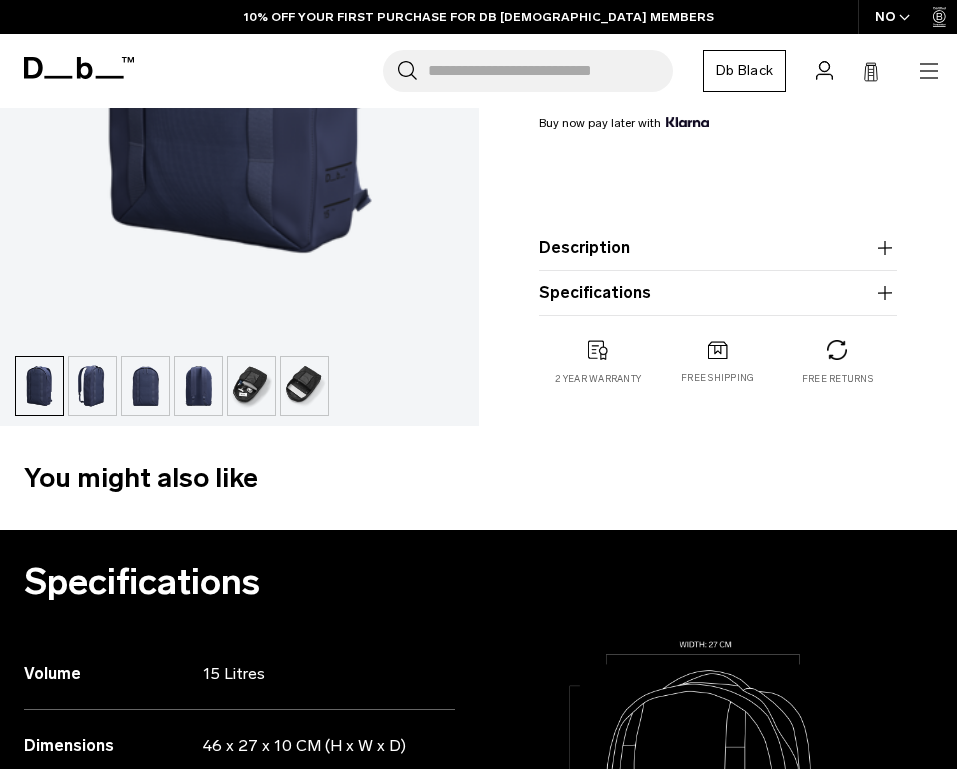 click on "Specifications" at bounding box center (718, 293) 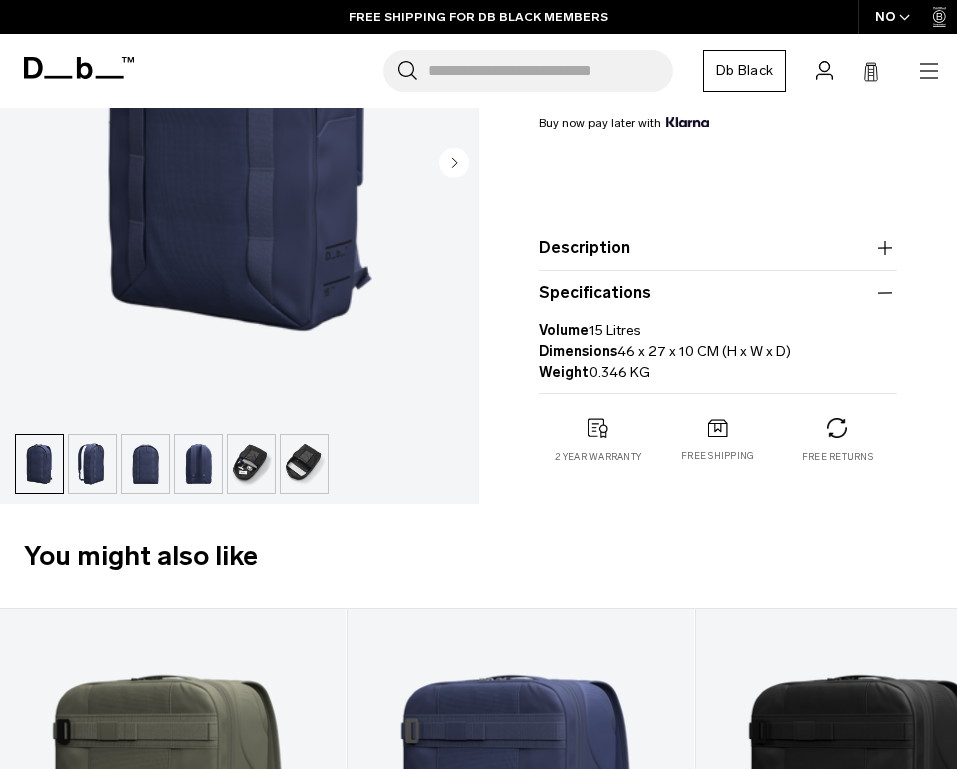 drag, startPoint x: 617, startPoint y: 355, endPoint x: 789, endPoint y: 349, distance: 172.10461 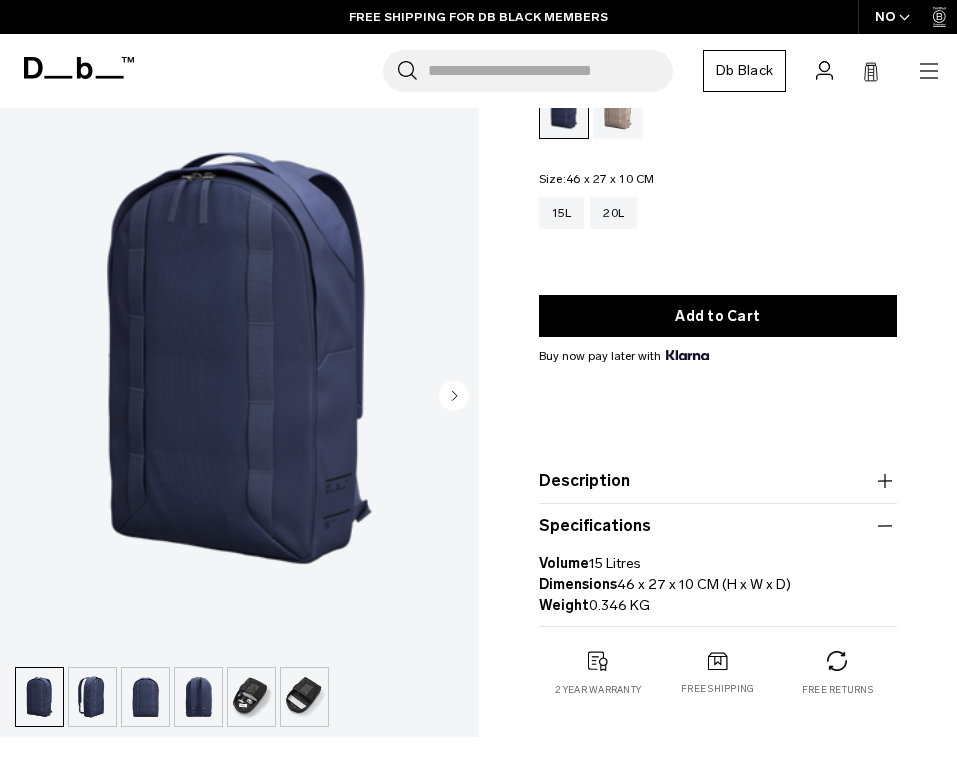 scroll, scrollTop: 167, scrollLeft: 0, axis: vertical 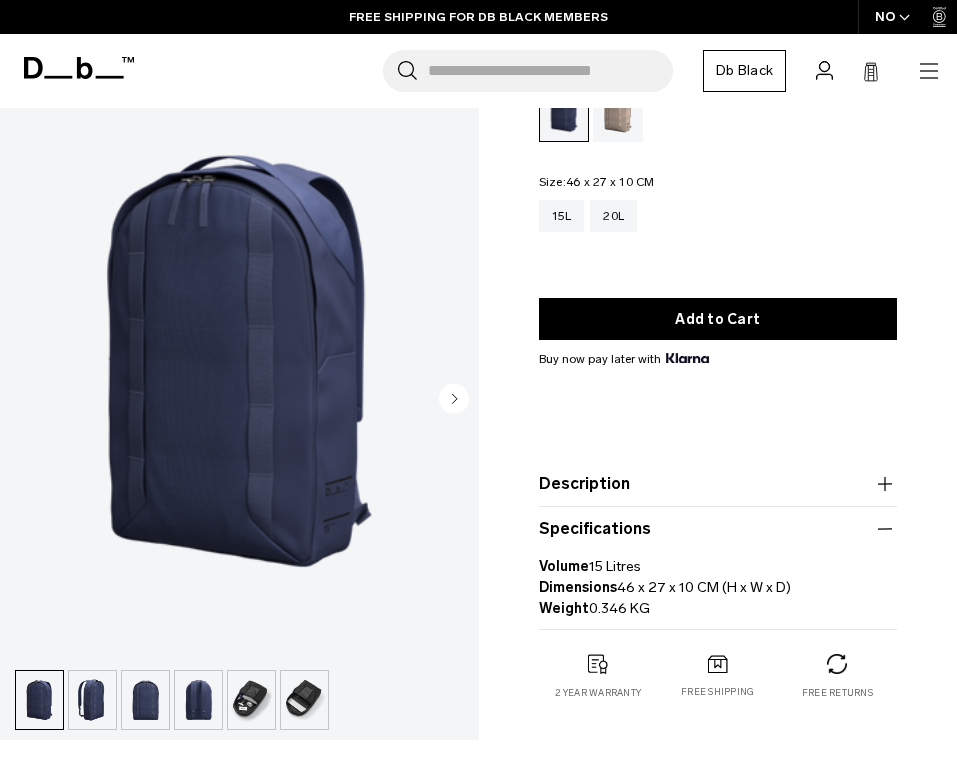 click 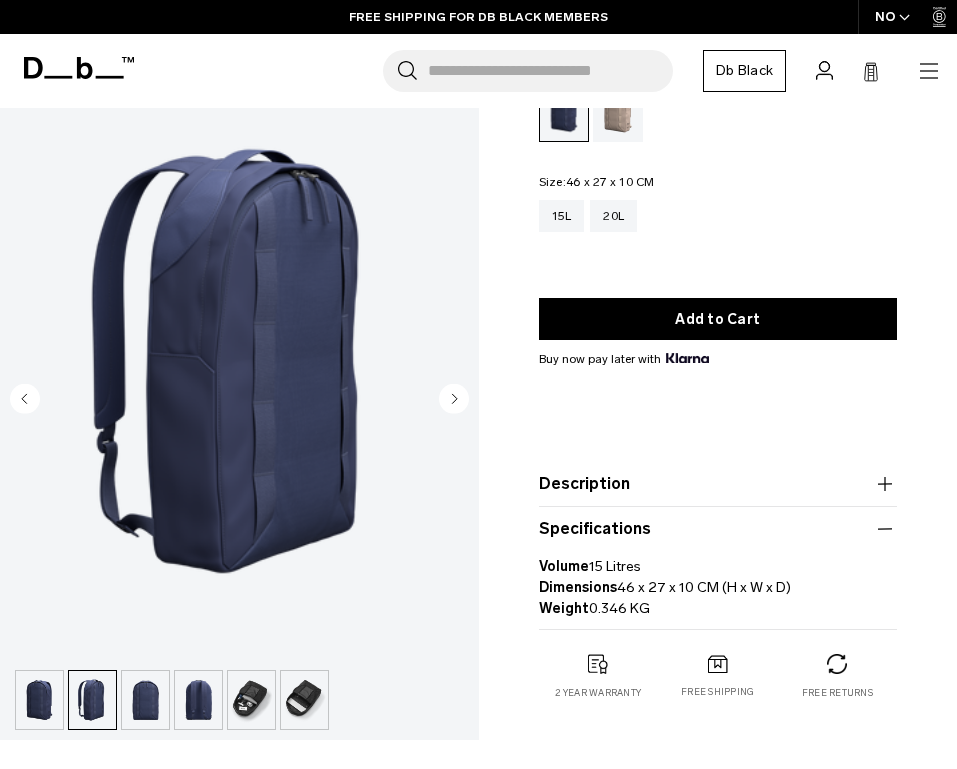 click 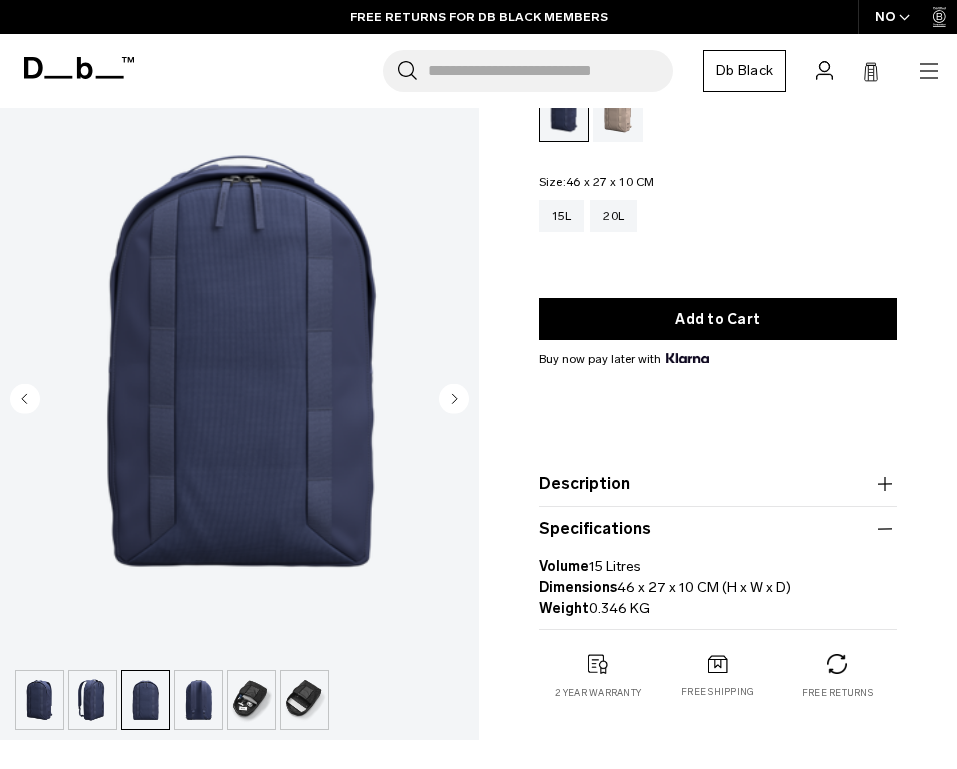 click 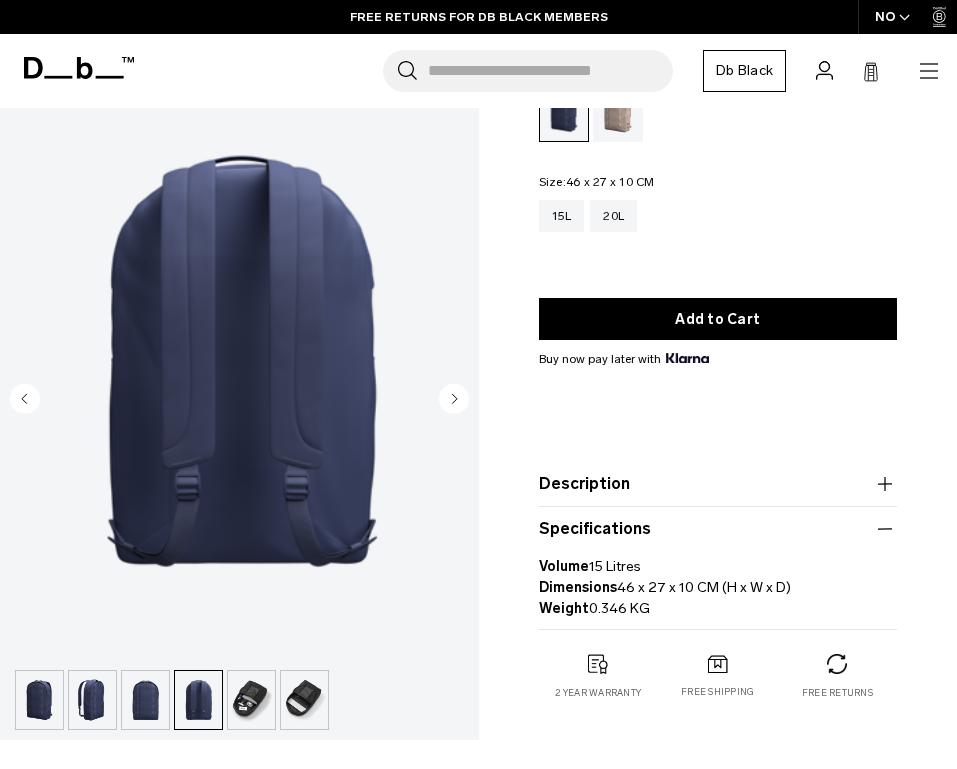 click 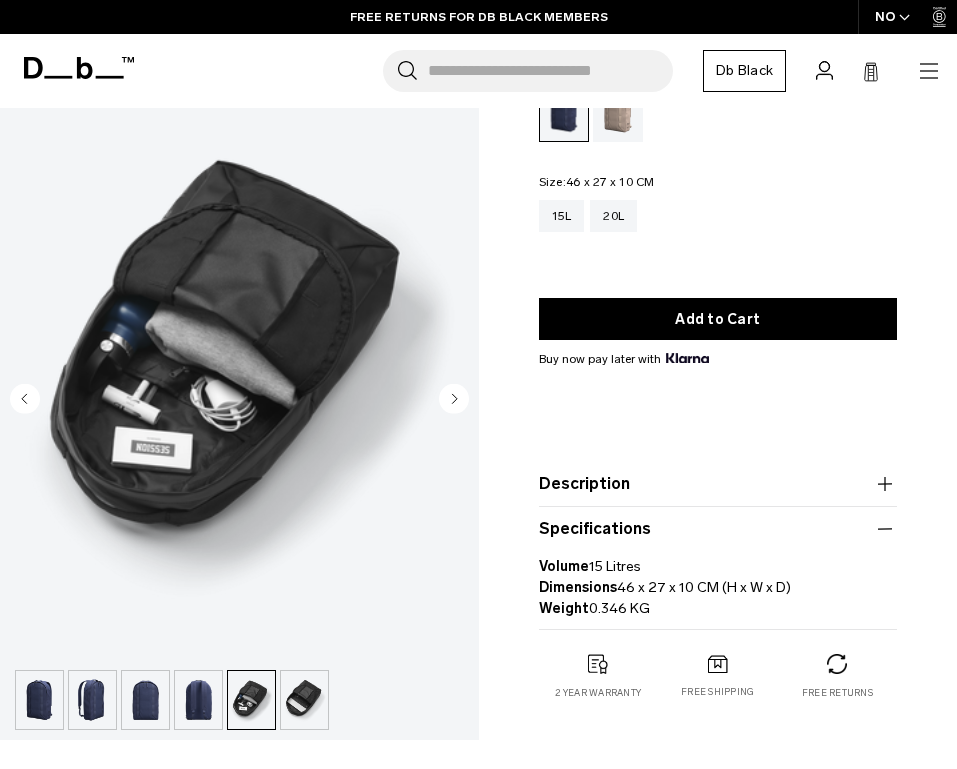 click 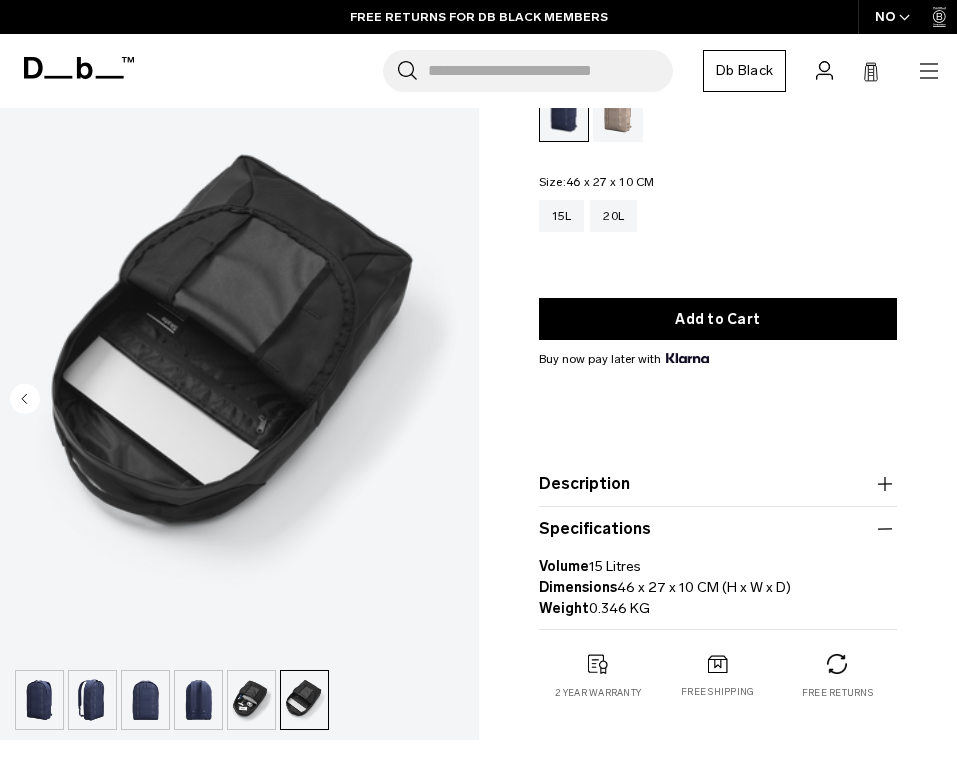 click at bounding box center (145, 700) 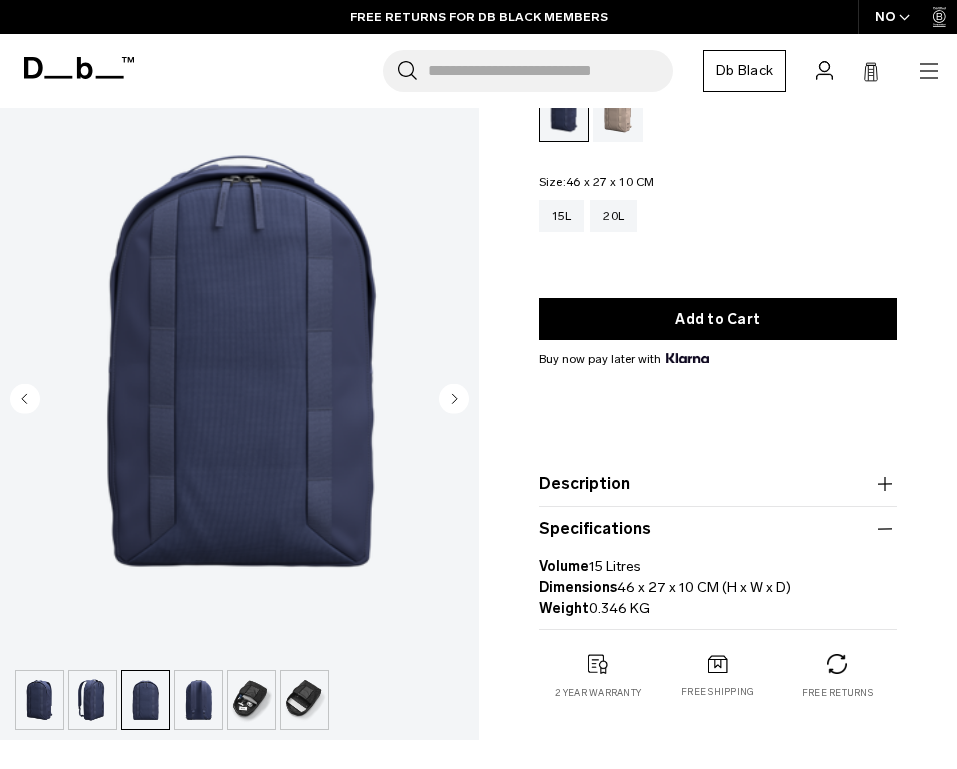 click at bounding box center (198, 700) 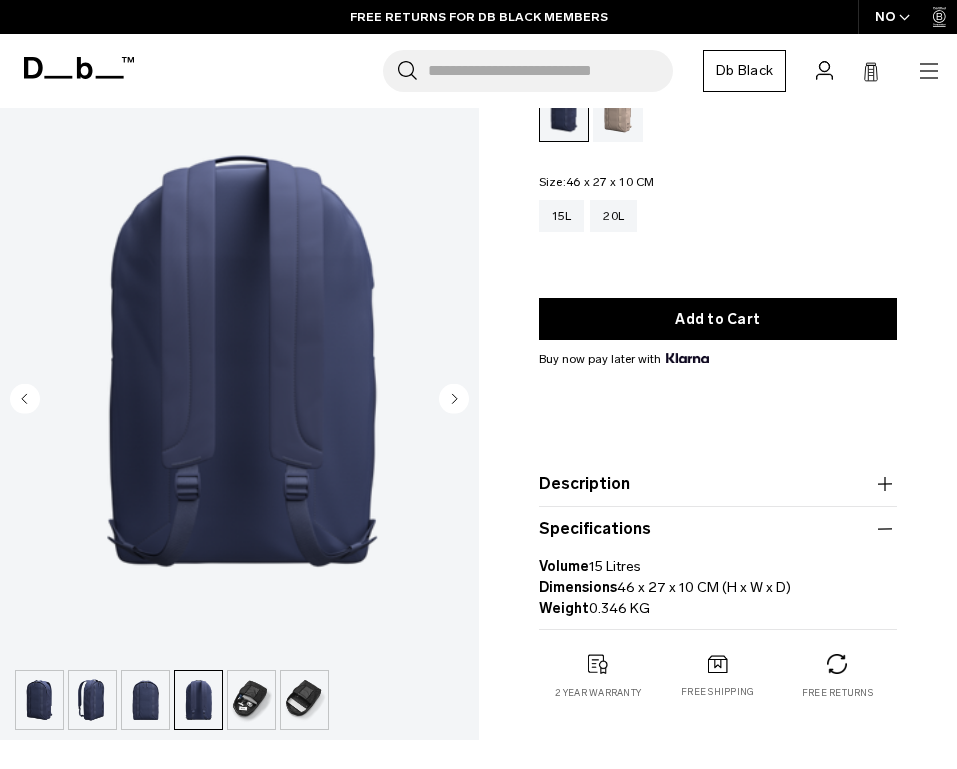 click at bounding box center [304, 700] 